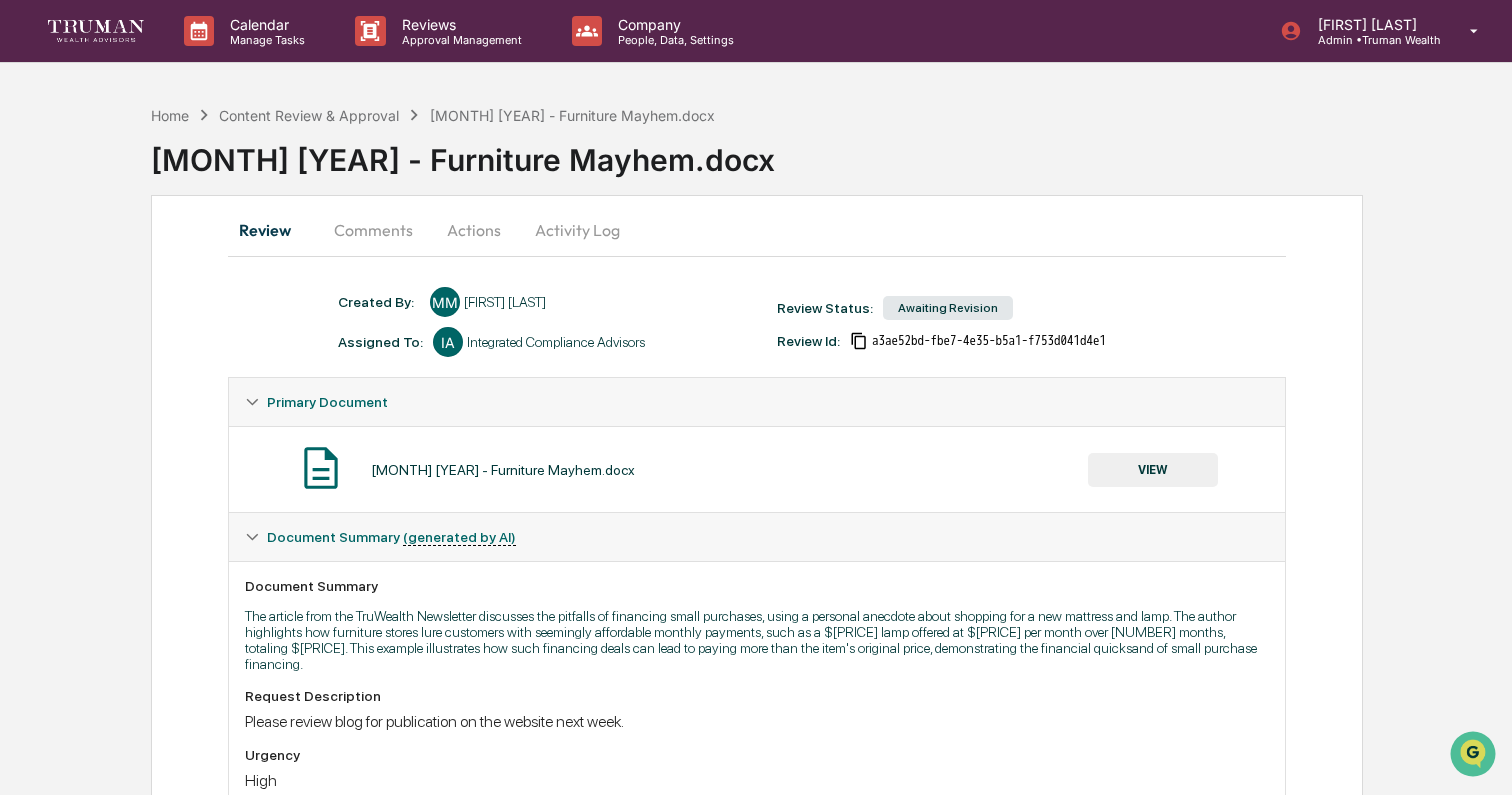 scroll, scrollTop: 0, scrollLeft: 0, axis: both 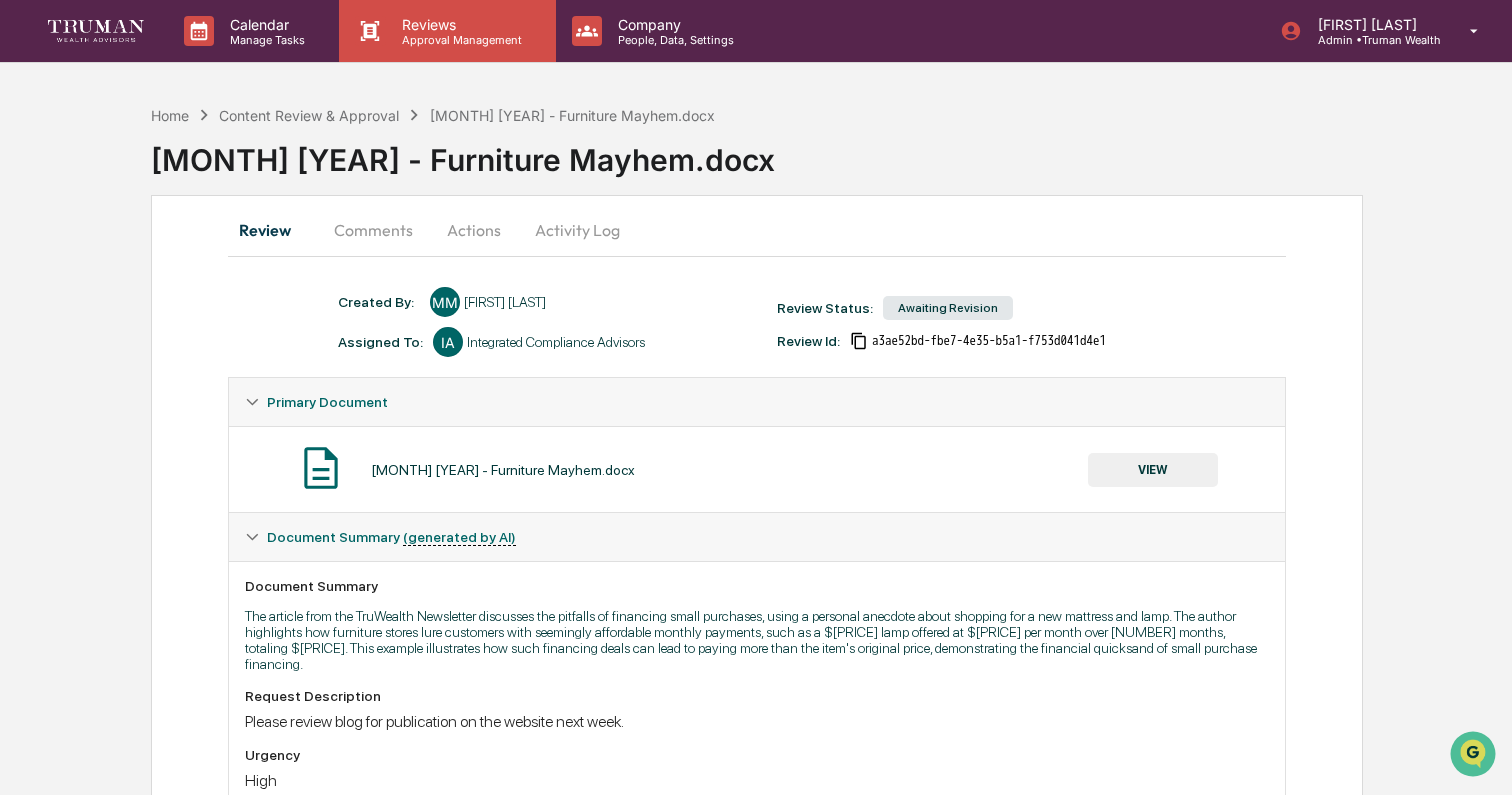 click on "Approval Management" at bounding box center (459, 40) 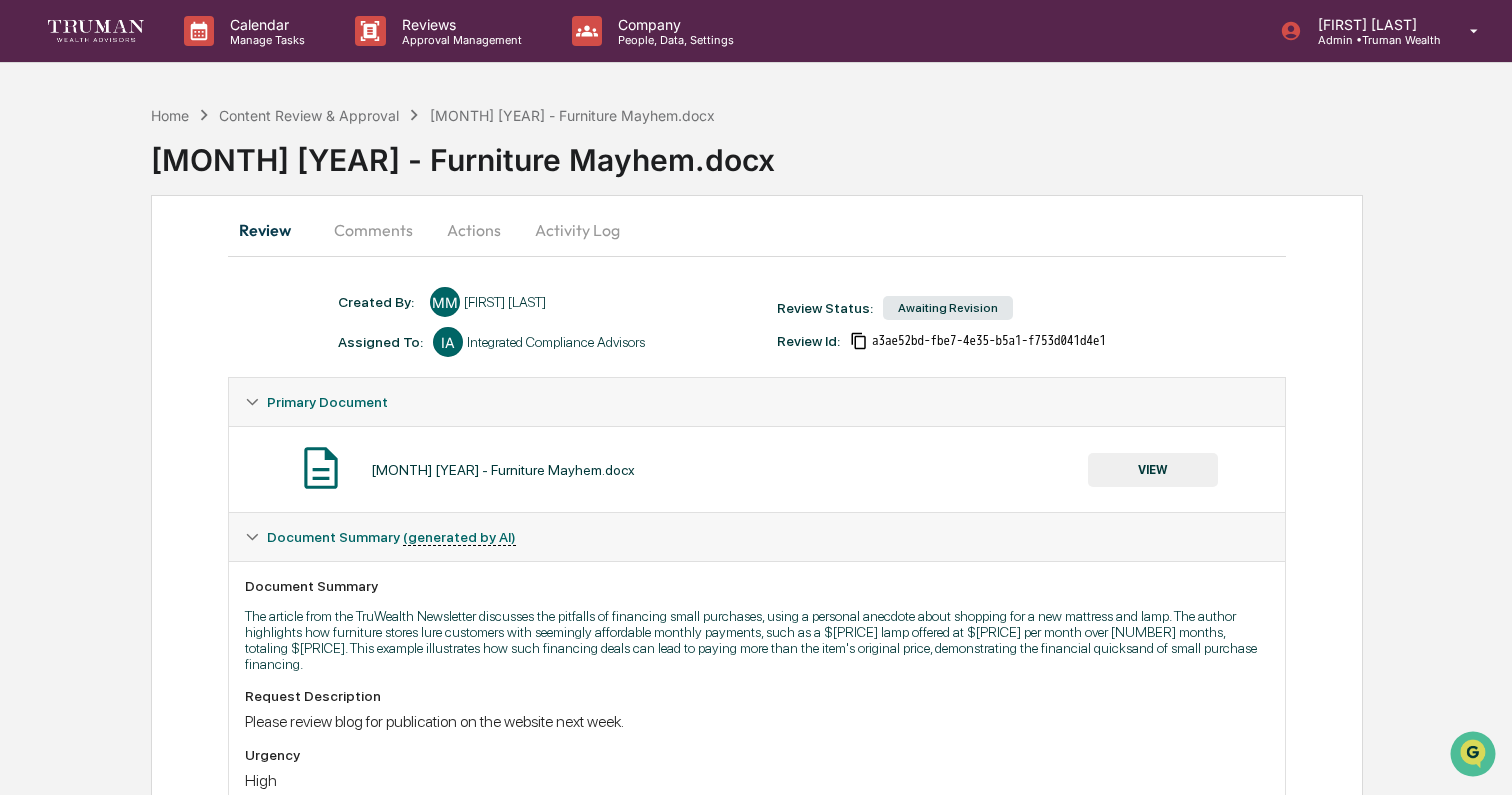 click on "Content Review & Approval" at bounding box center [175, 1132] 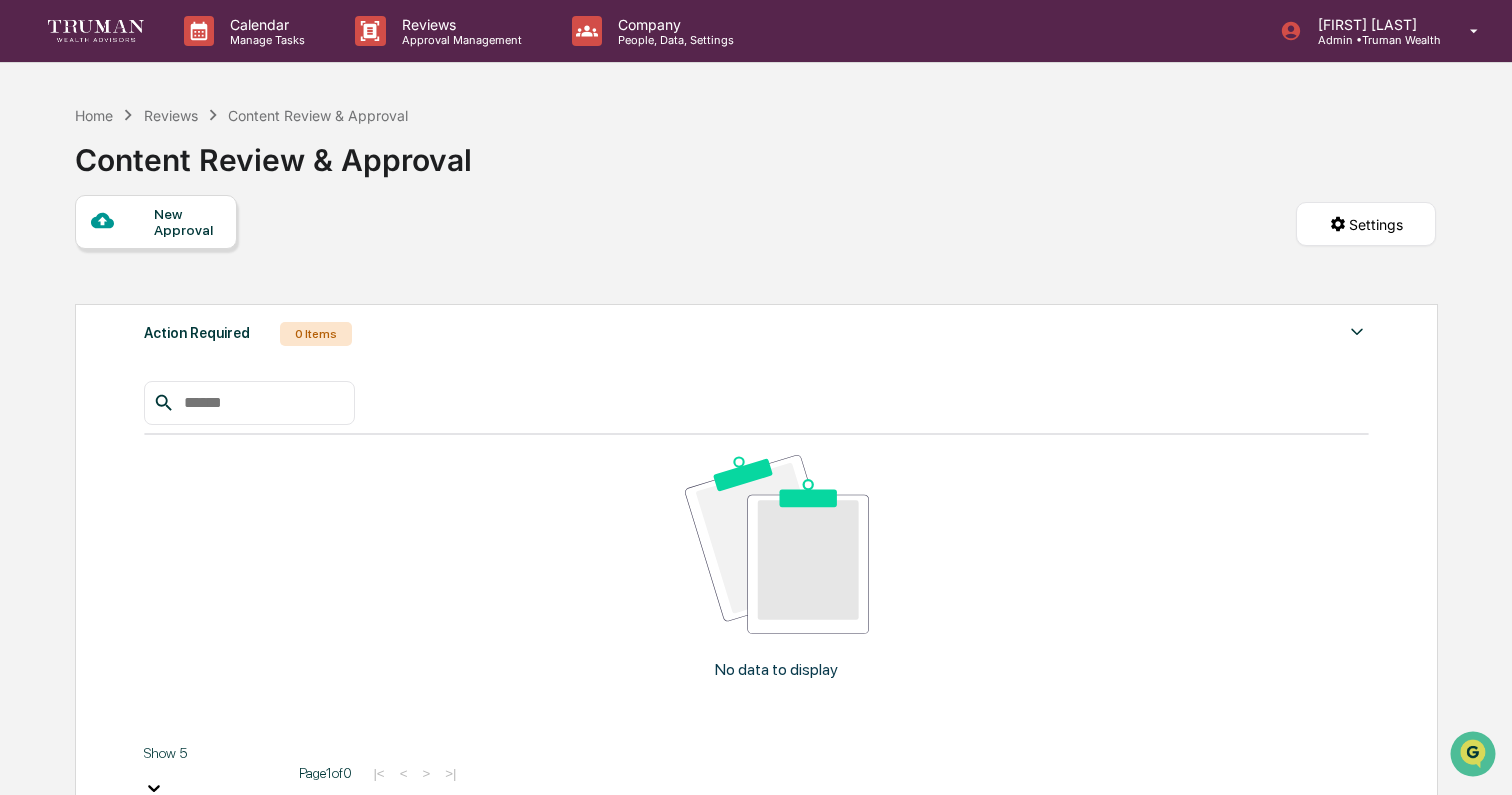 click at bounding box center (1357, 865) 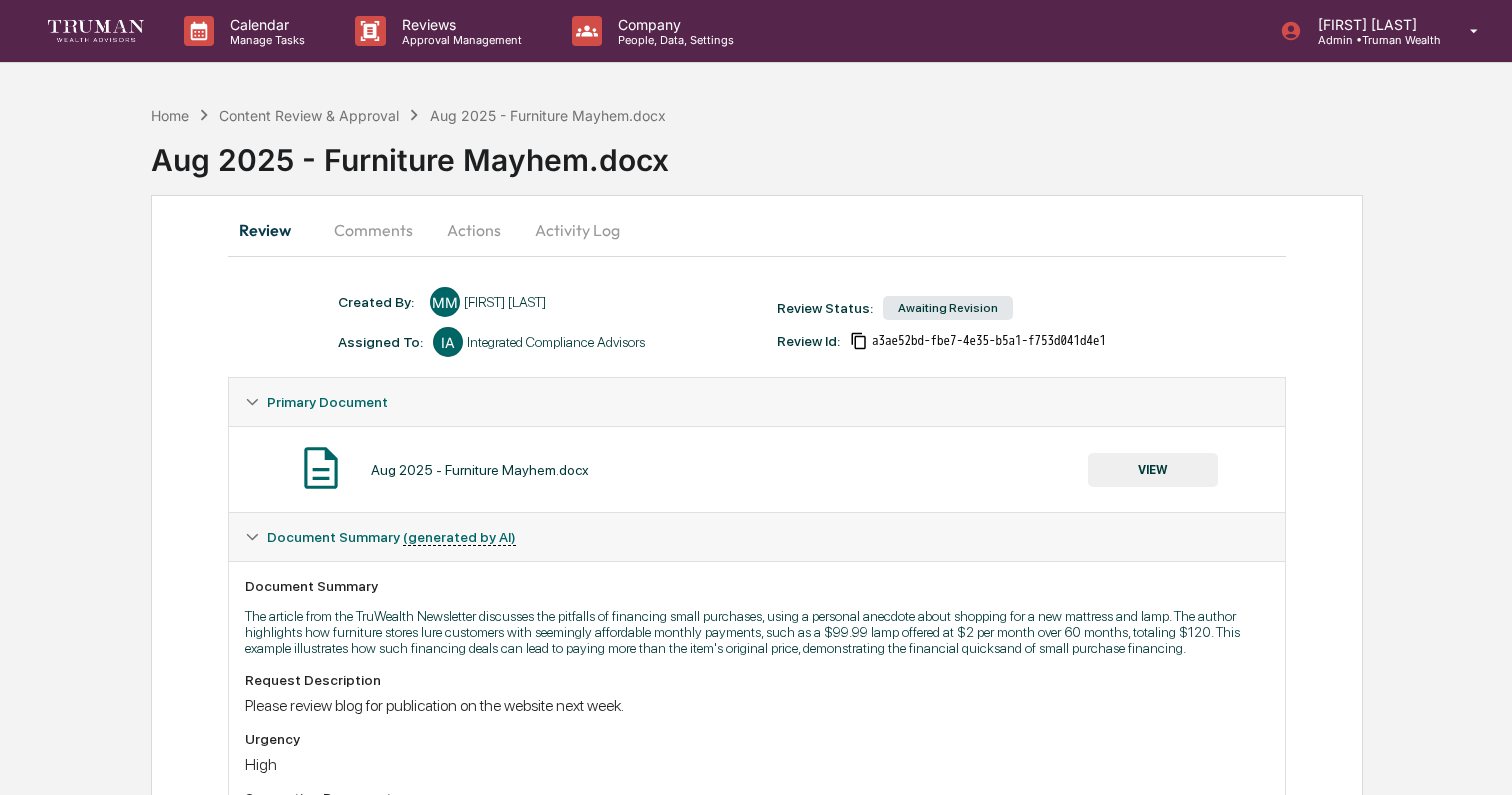 scroll, scrollTop: 0, scrollLeft: 0, axis: both 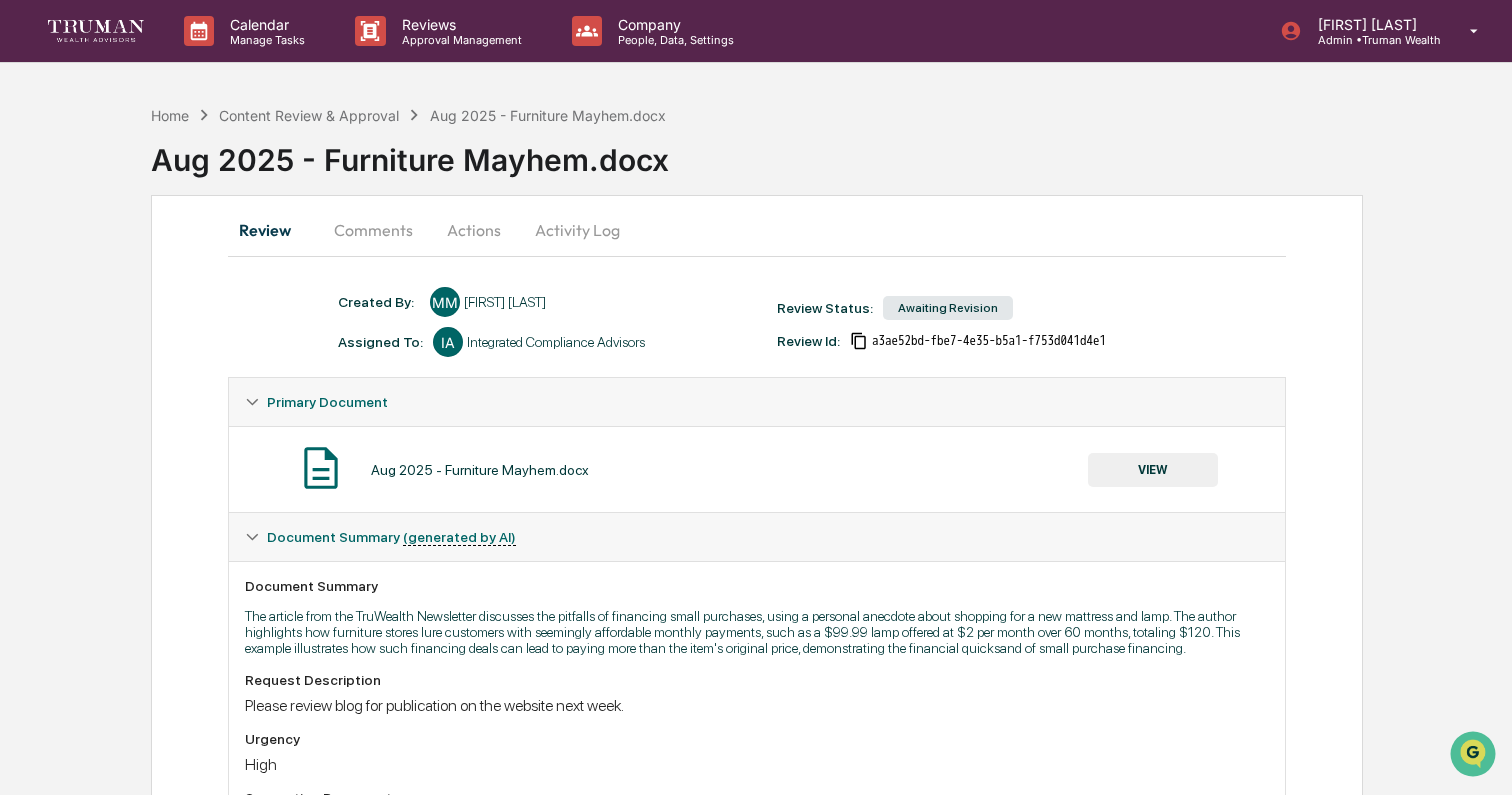 click on "Comments" at bounding box center (373, 230) 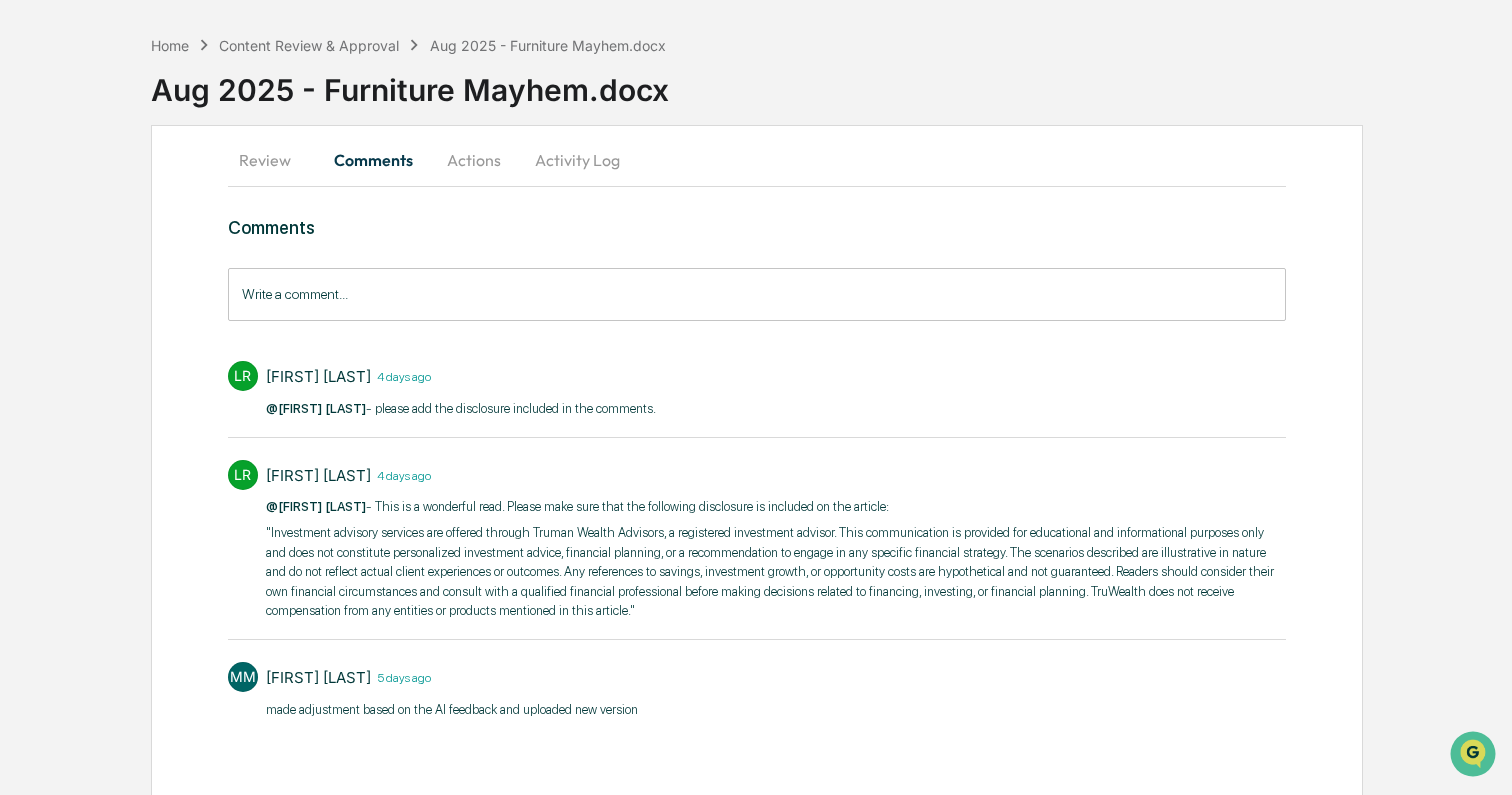 scroll, scrollTop: 79, scrollLeft: 0, axis: vertical 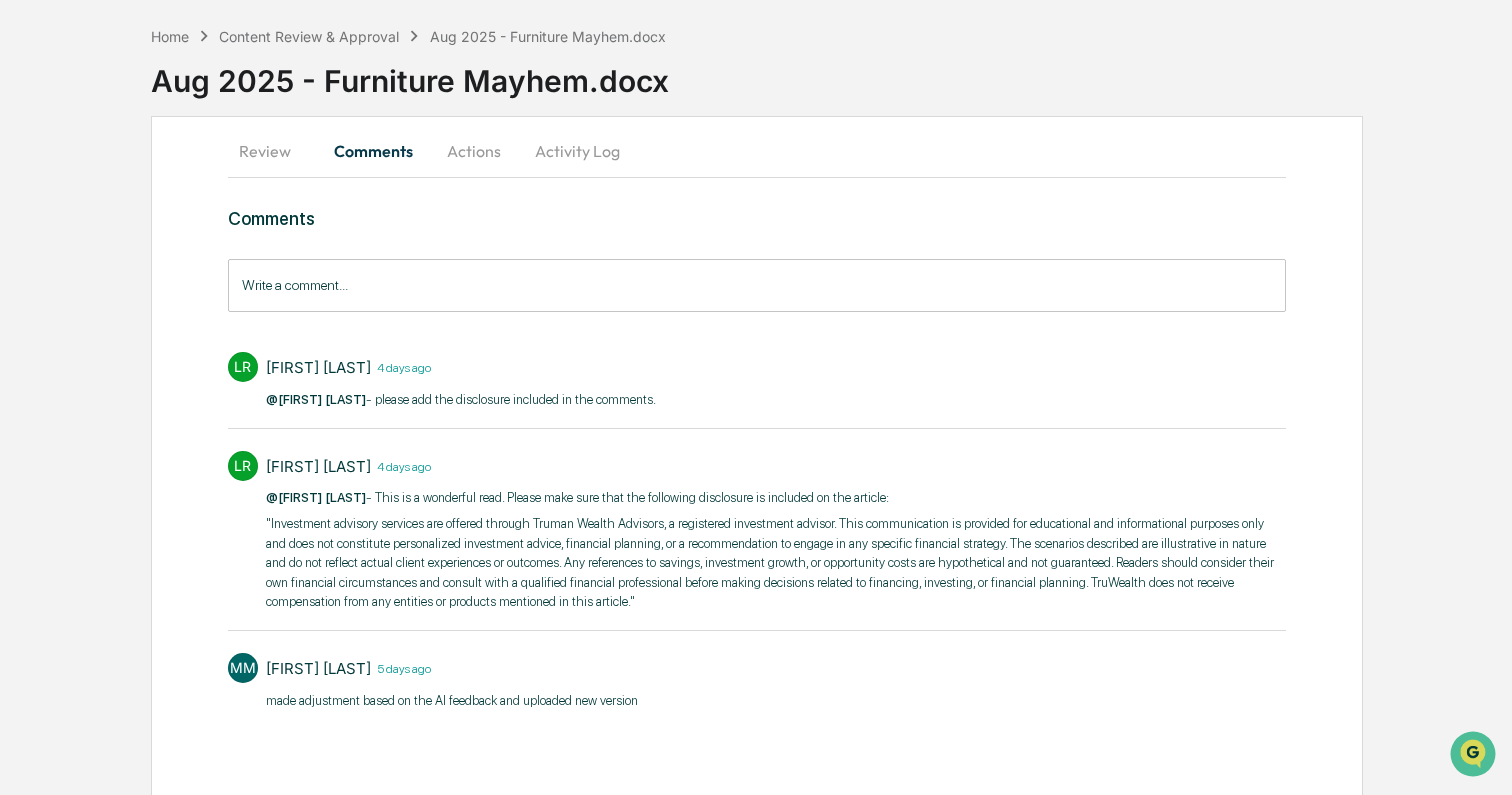 click on "Actions" at bounding box center (474, 151) 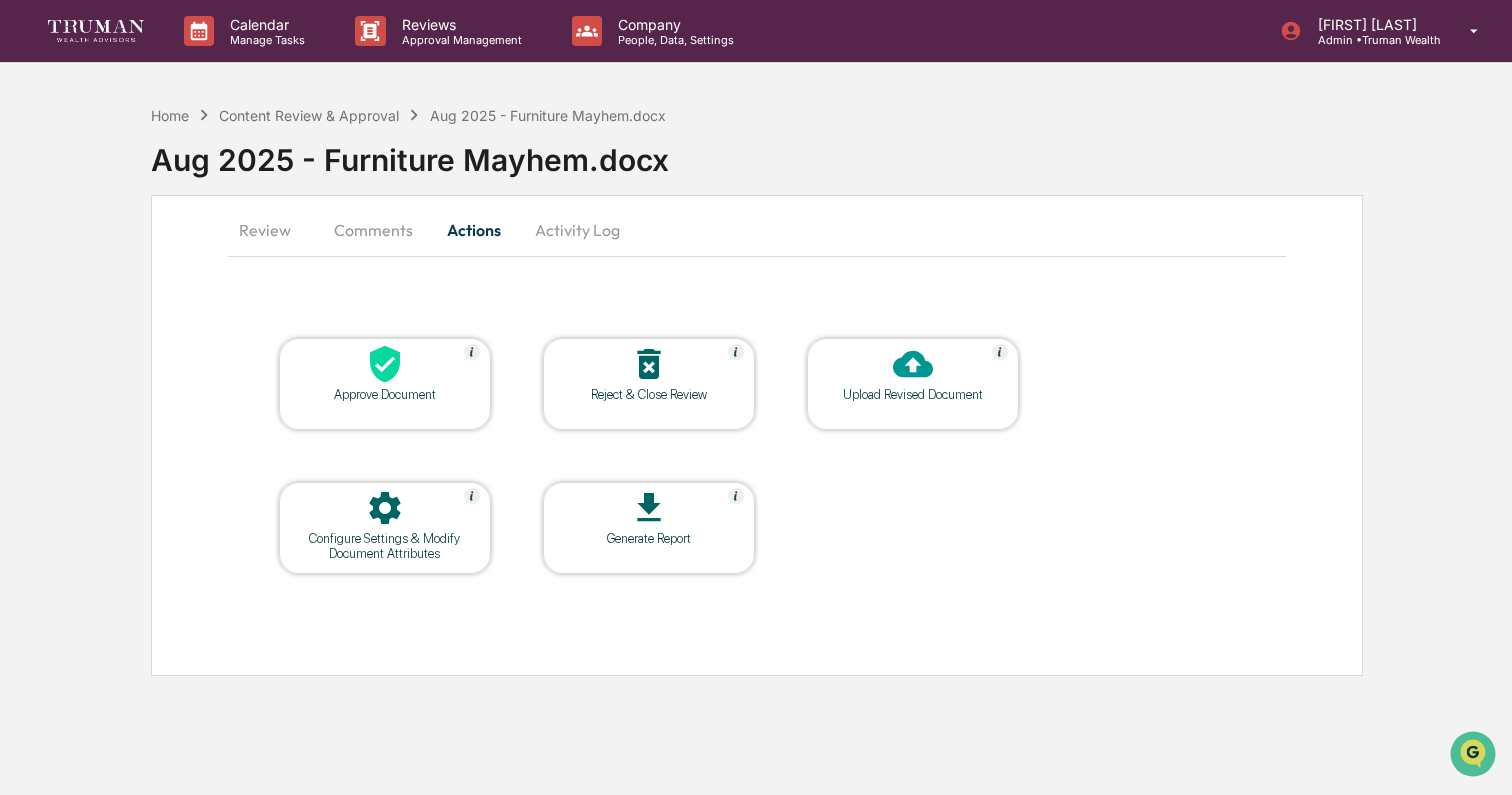 scroll, scrollTop: 0, scrollLeft: 0, axis: both 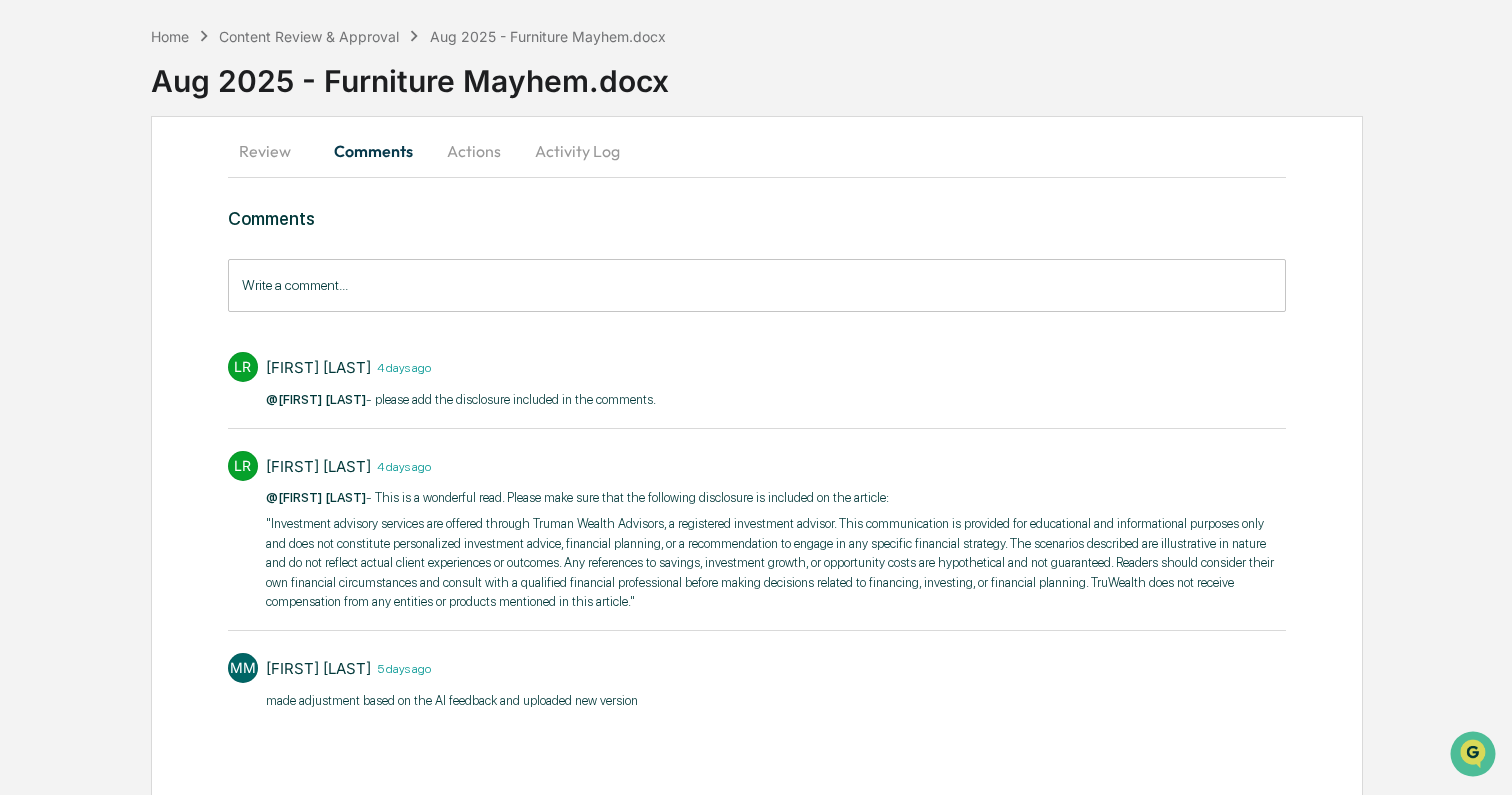 click on "Write a comment..." at bounding box center (757, 285) 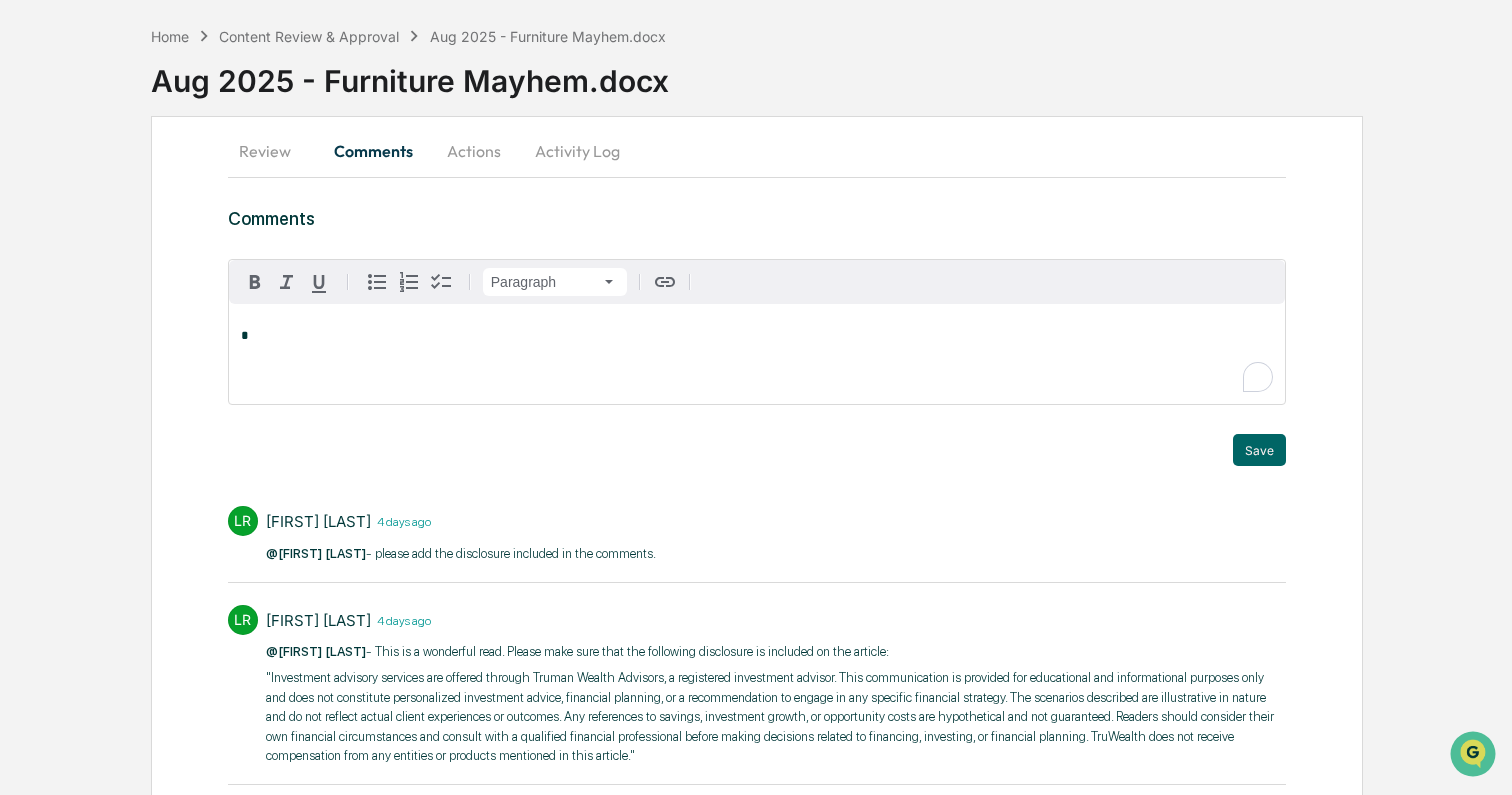 type 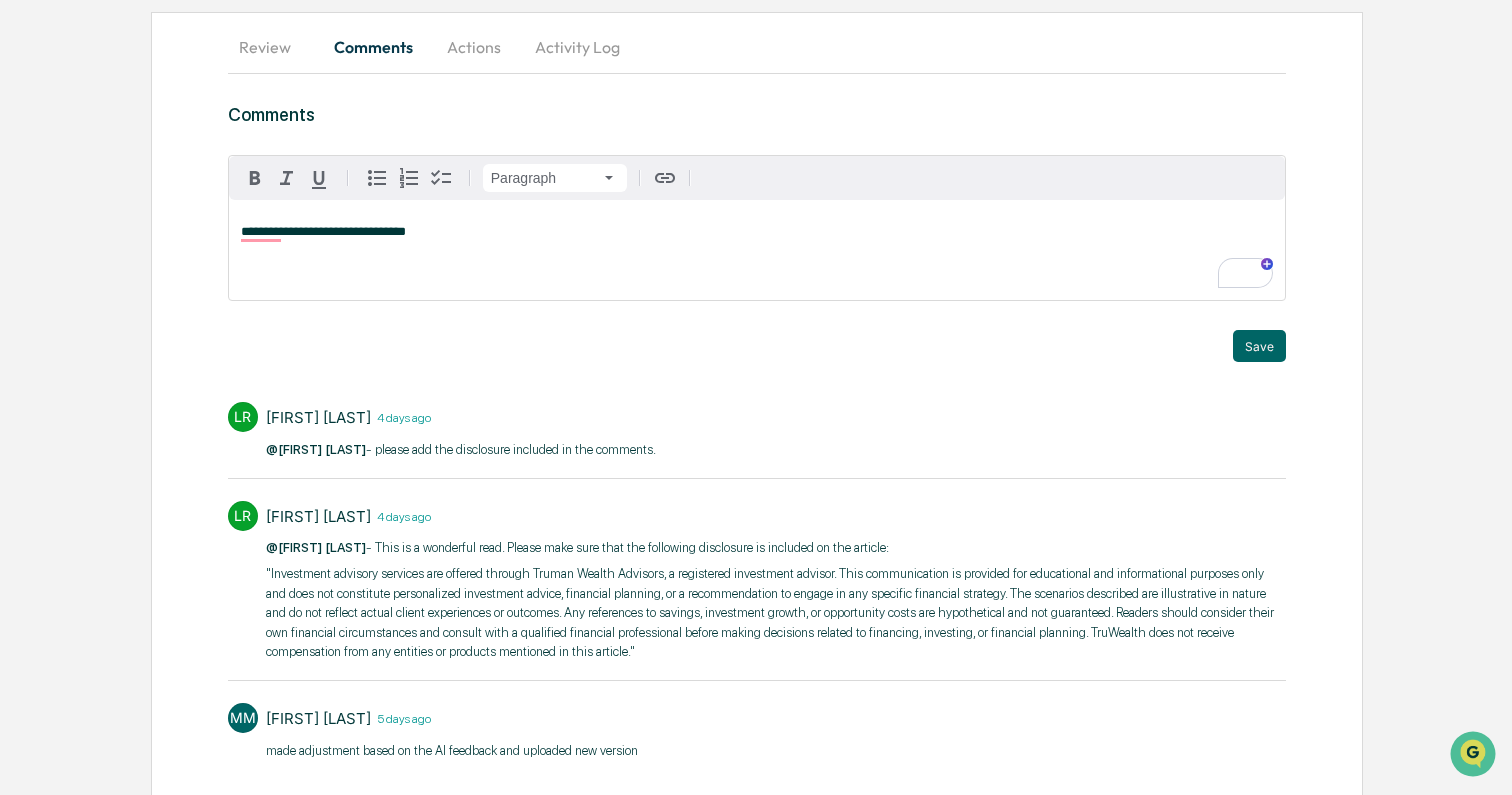 scroll, scrollTop: 193, scrollLeft: 0, axis: vertical 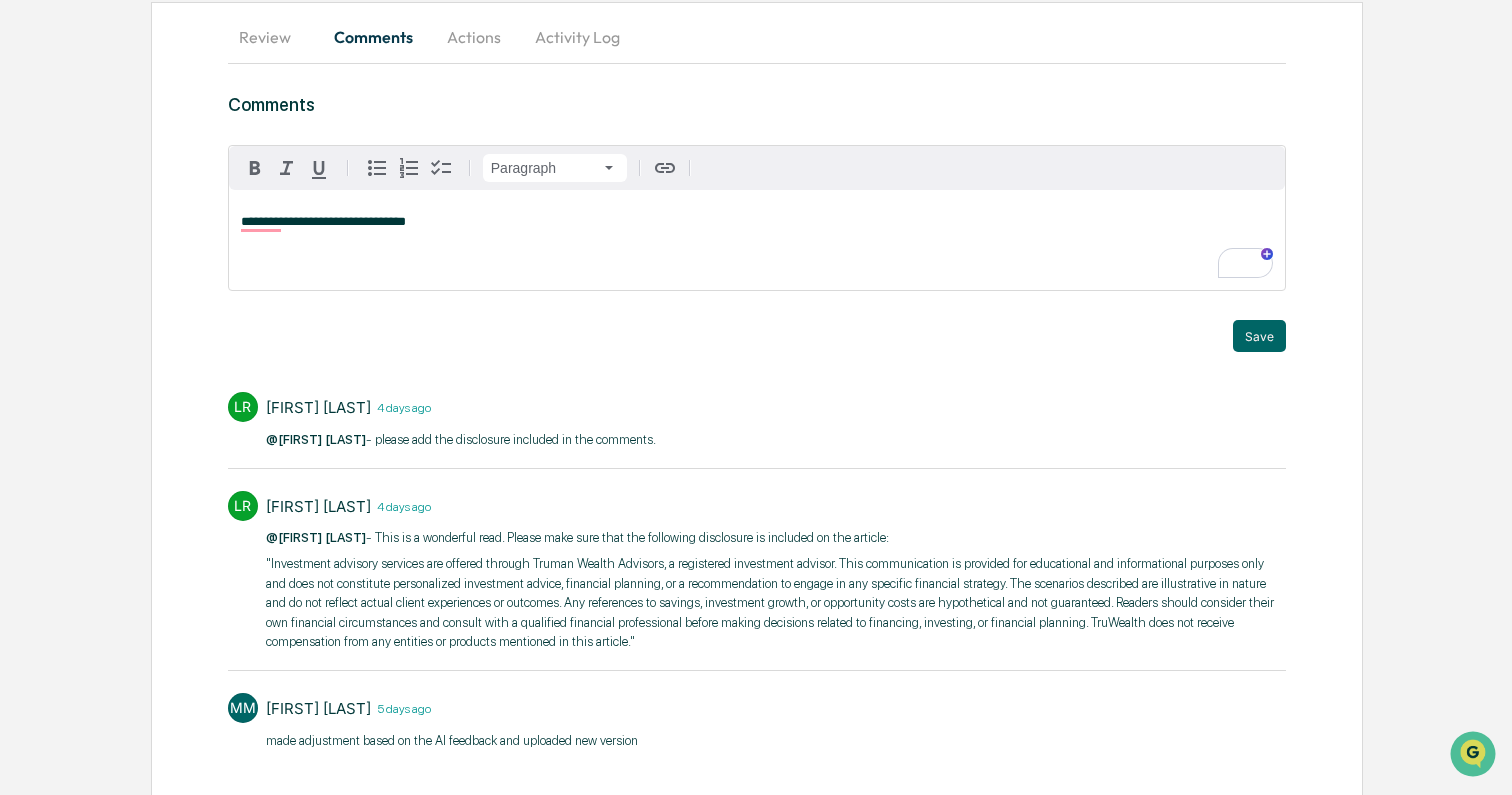 drag, startPoint x: 260, startPoint y: 561, endPoint x: 1233, endPoint y: 637, distance: 975.9636 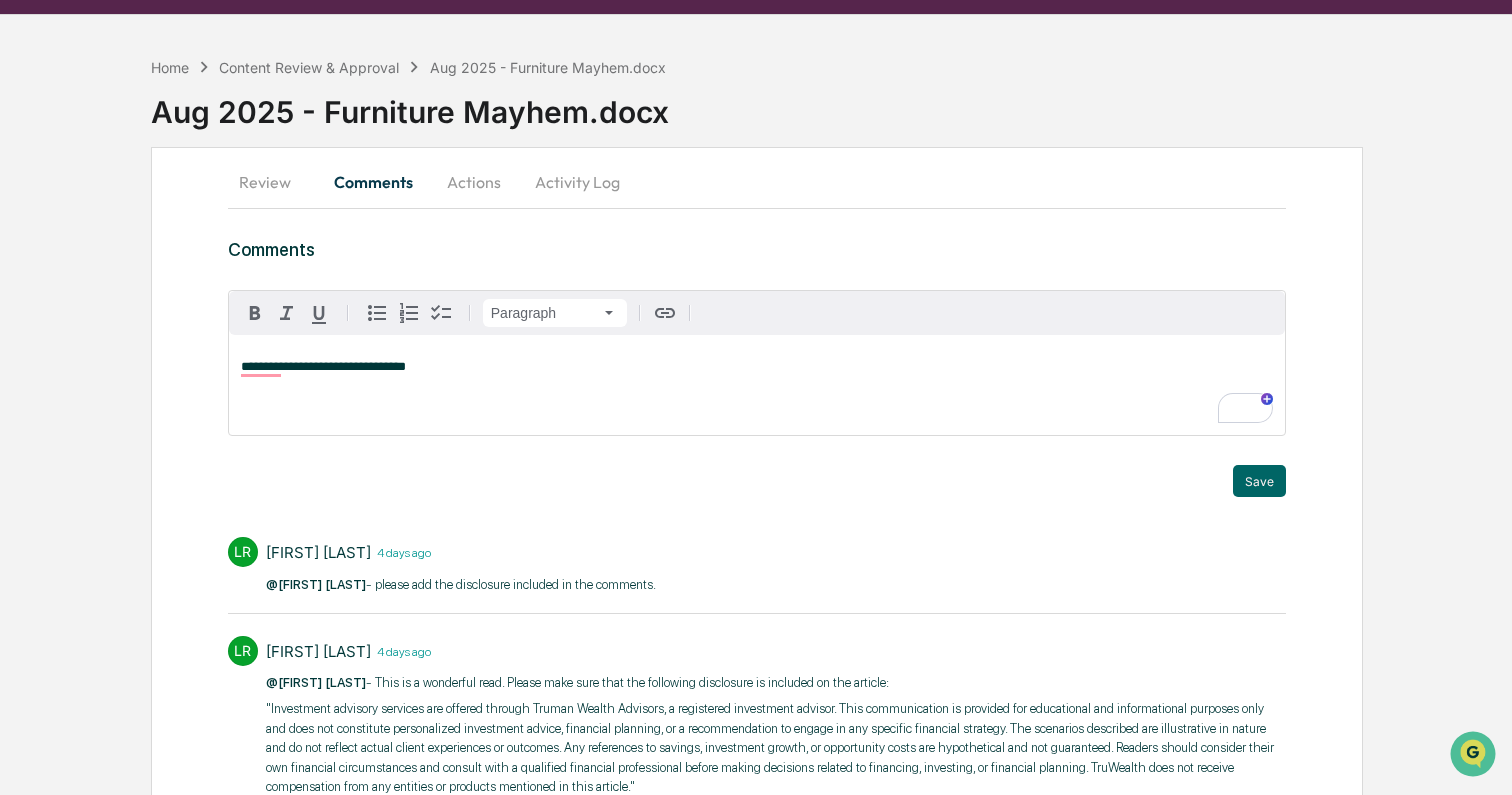 scroll, scrollTop: 0, scrollLeft: 0, axis: both 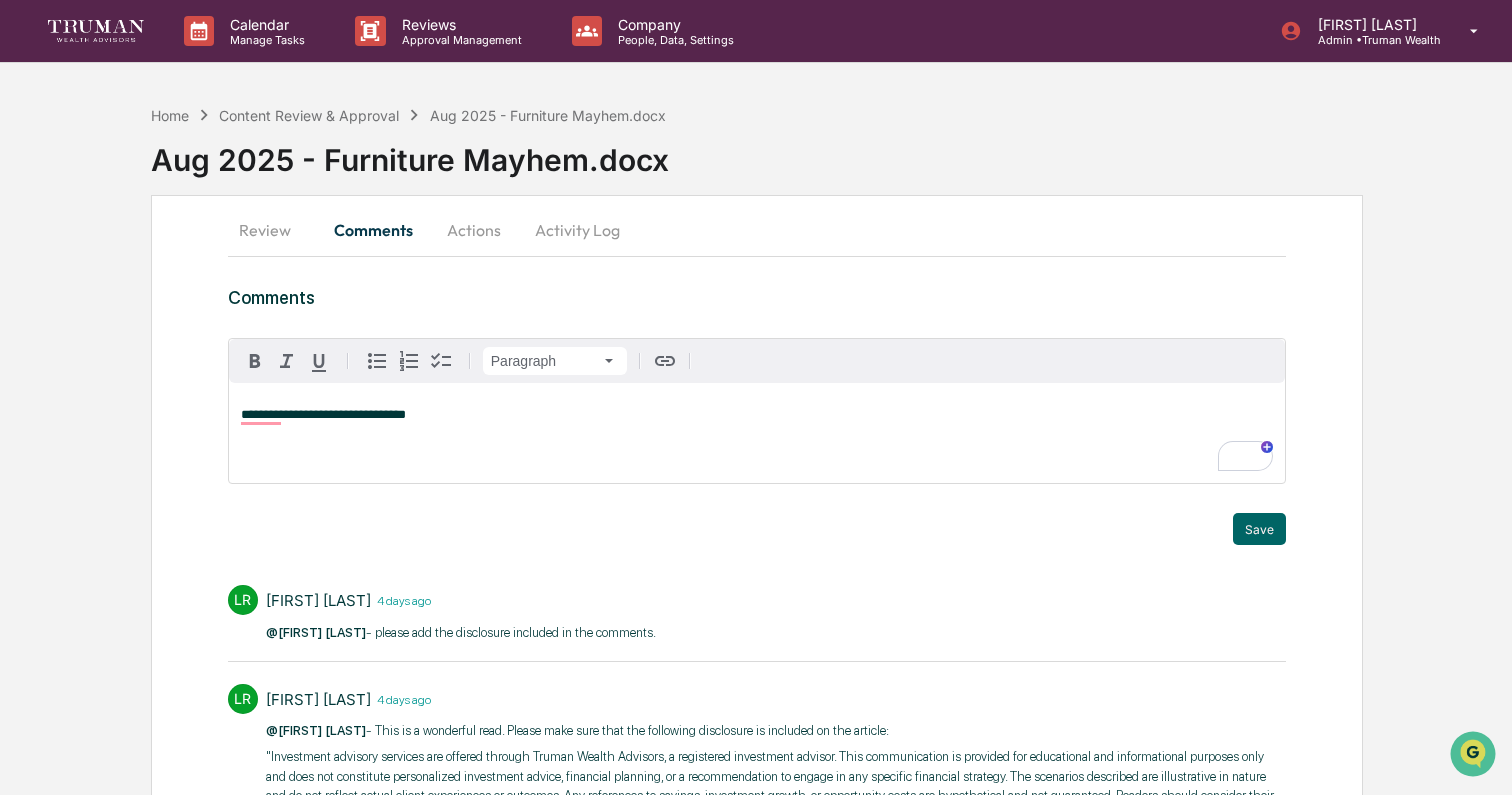 click on "**********" at bounding box center (757, 415) 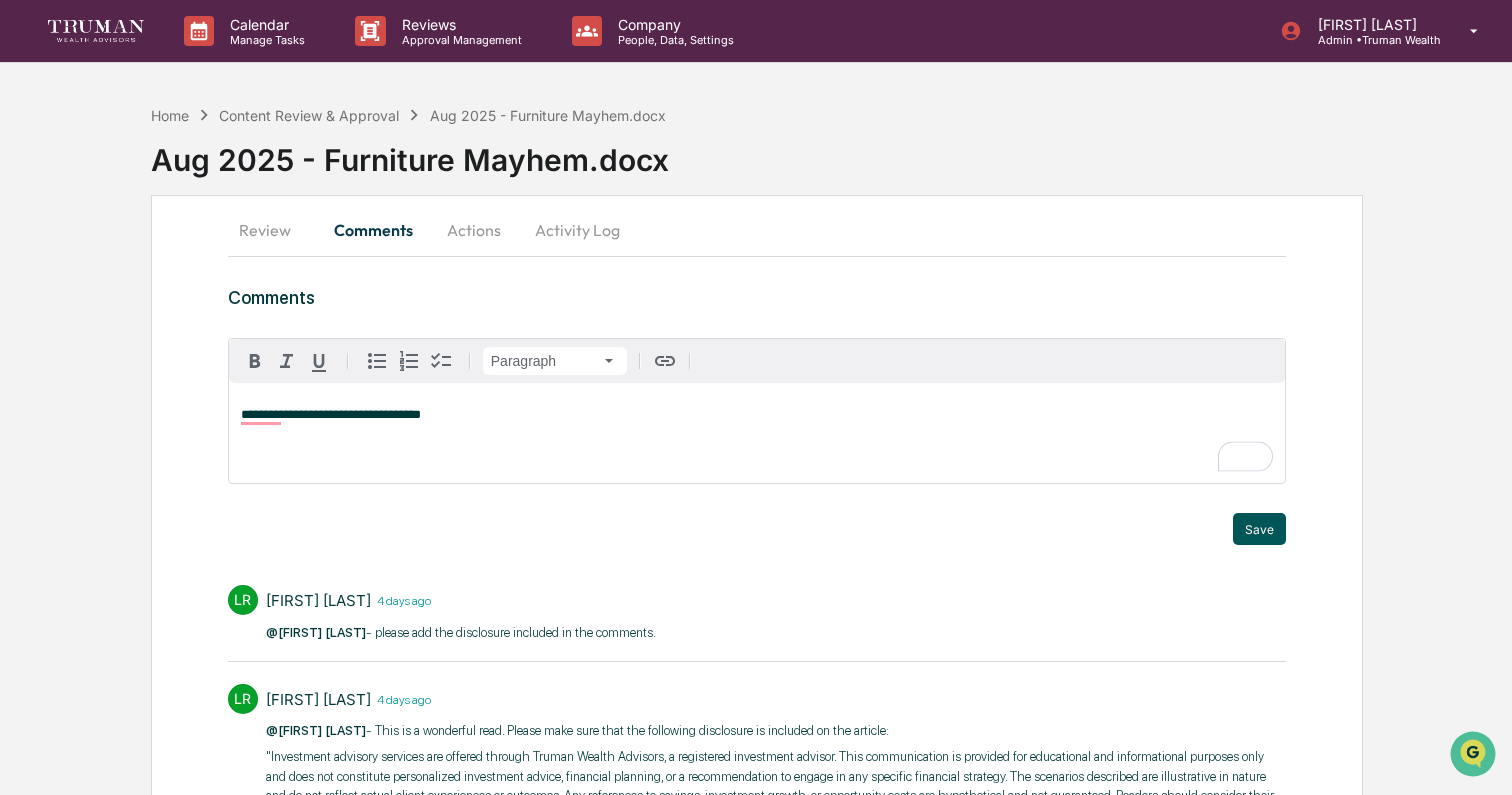 click on "Save" at bounding box center [1259, 529] 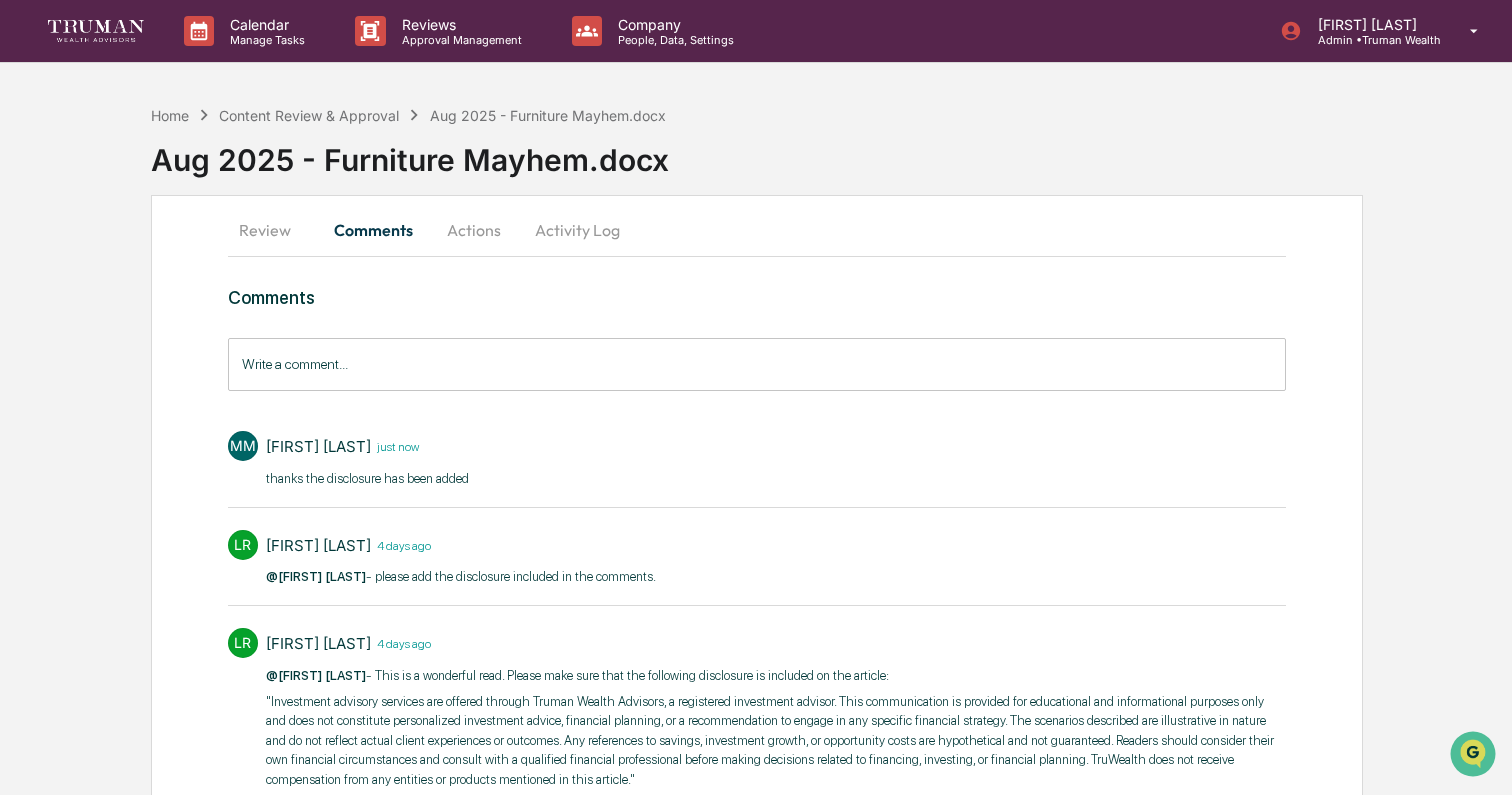 click on "Actions" at bounding box center [474, 230] 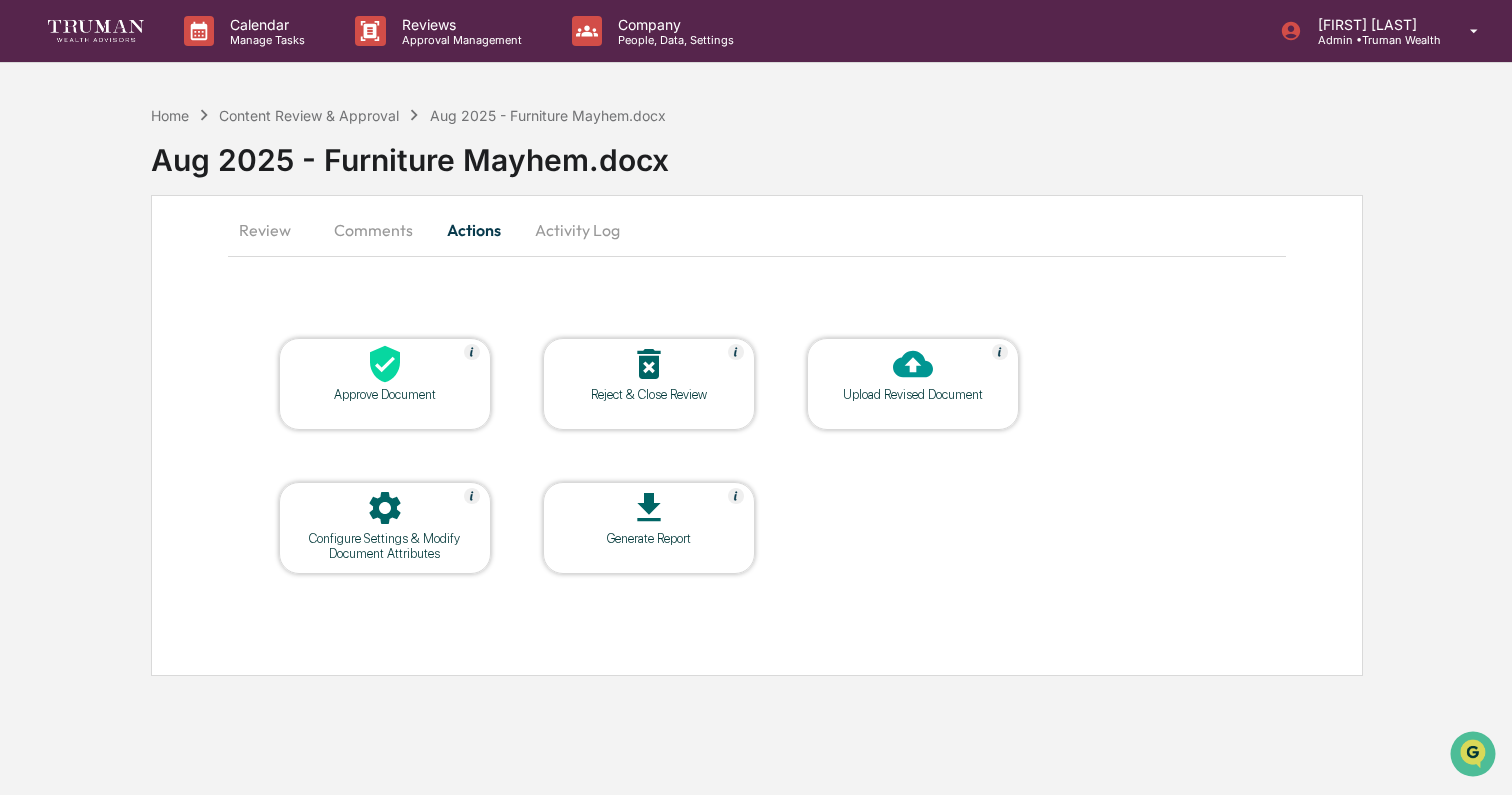 click at bounding box center (385, 365) 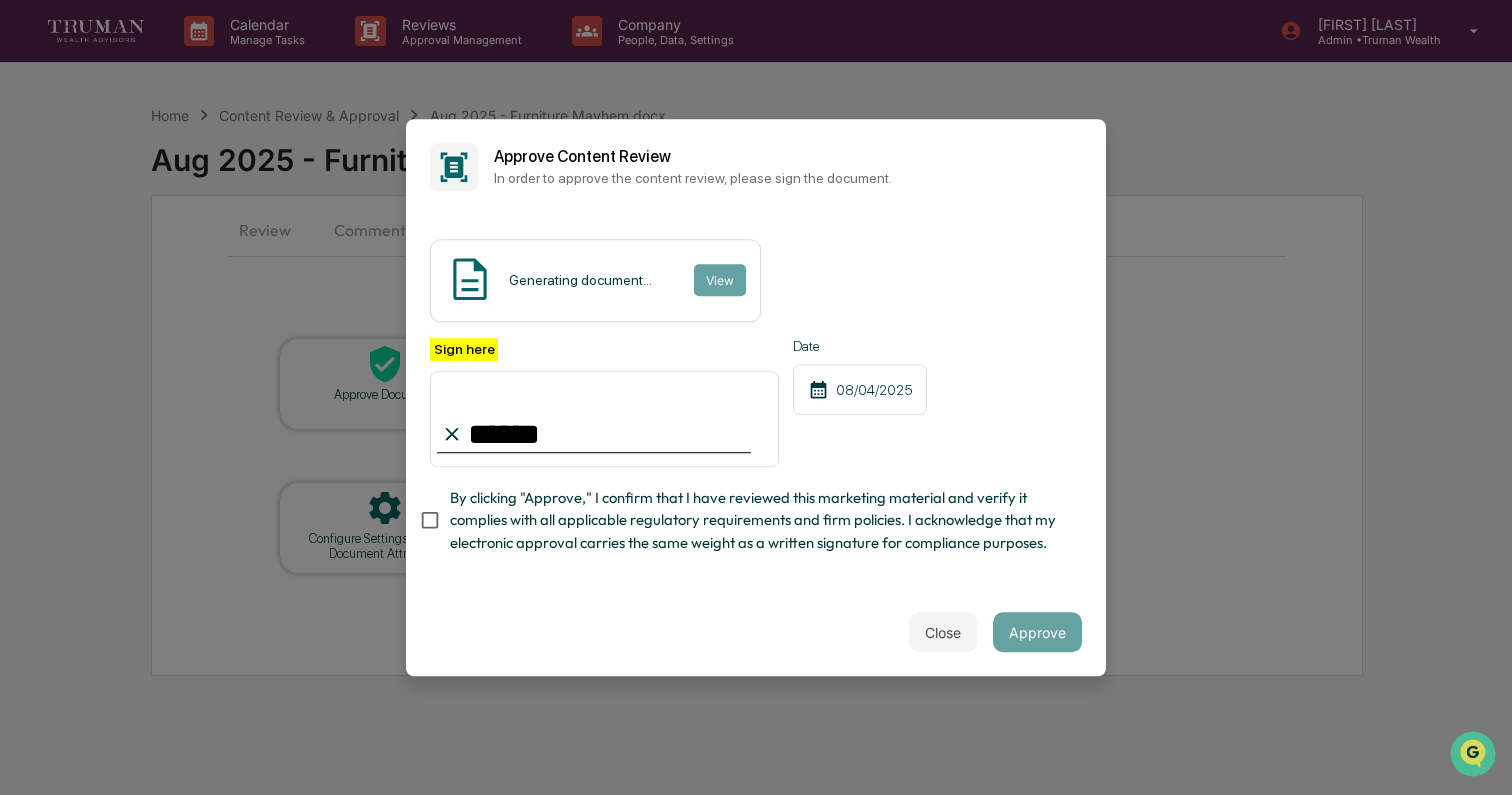 type on "**********" 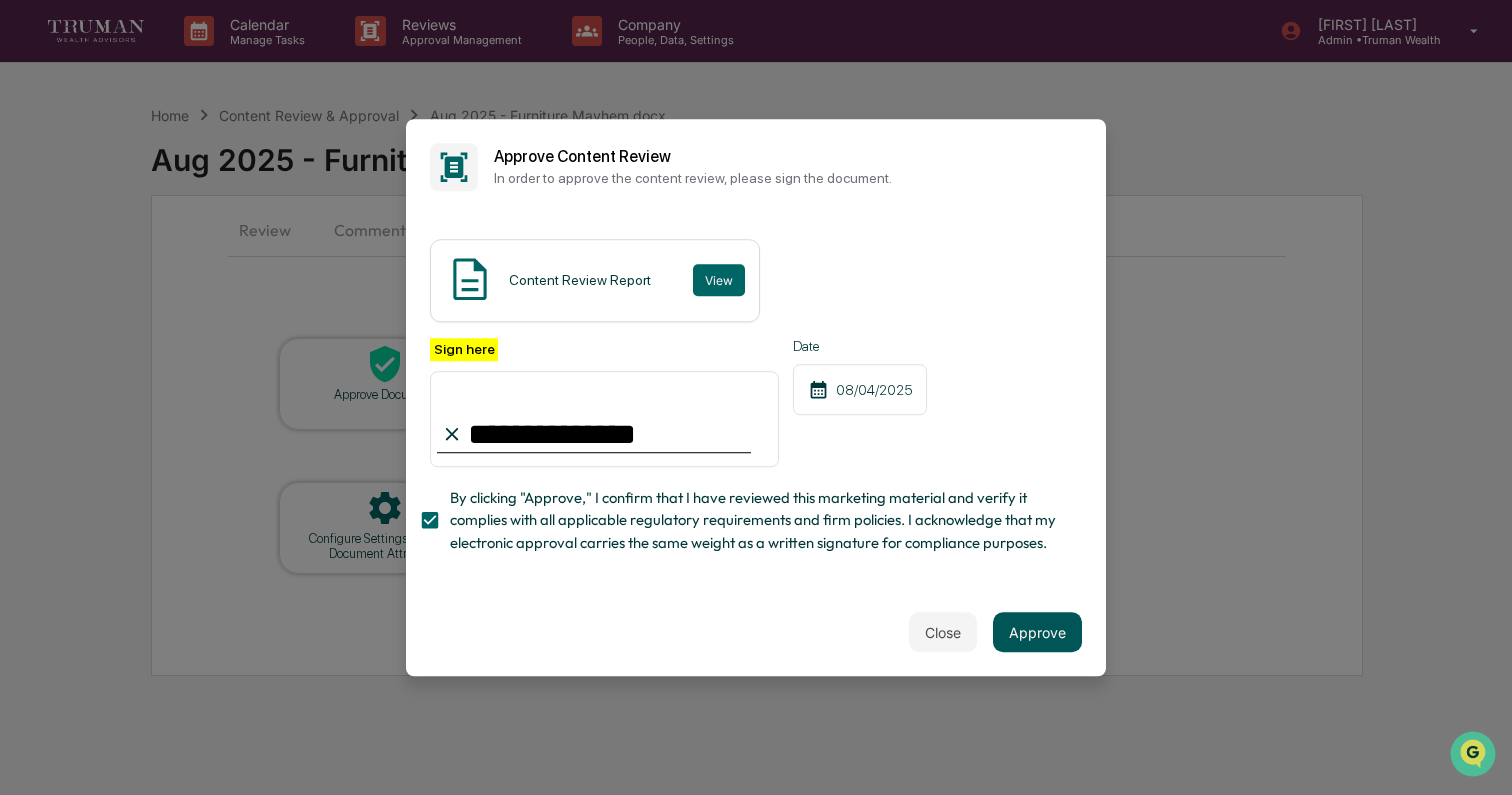 click on "Approve" at bounding box center [1037, 632] 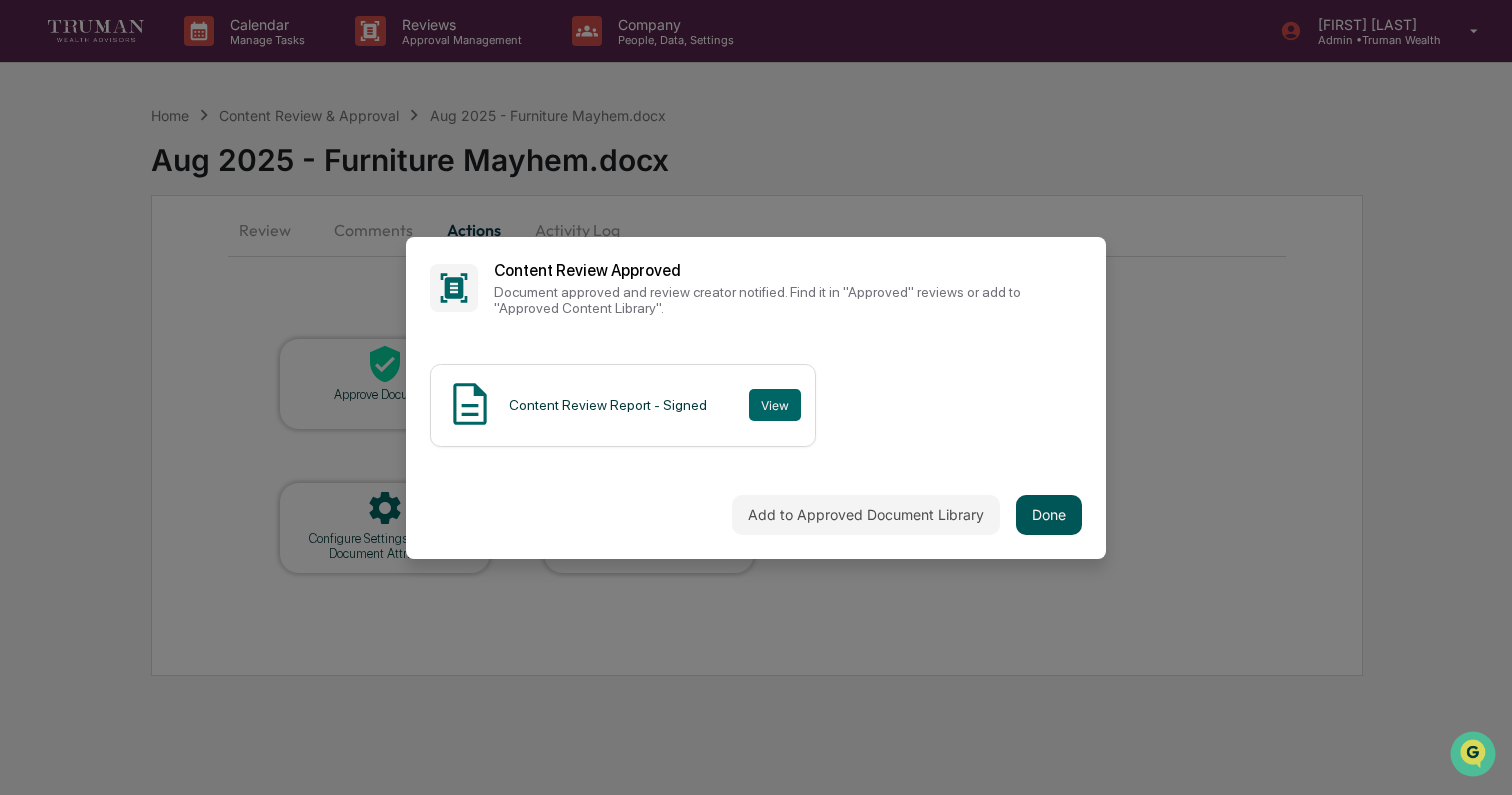 click on "Done" at bounding box center [1049, 515] 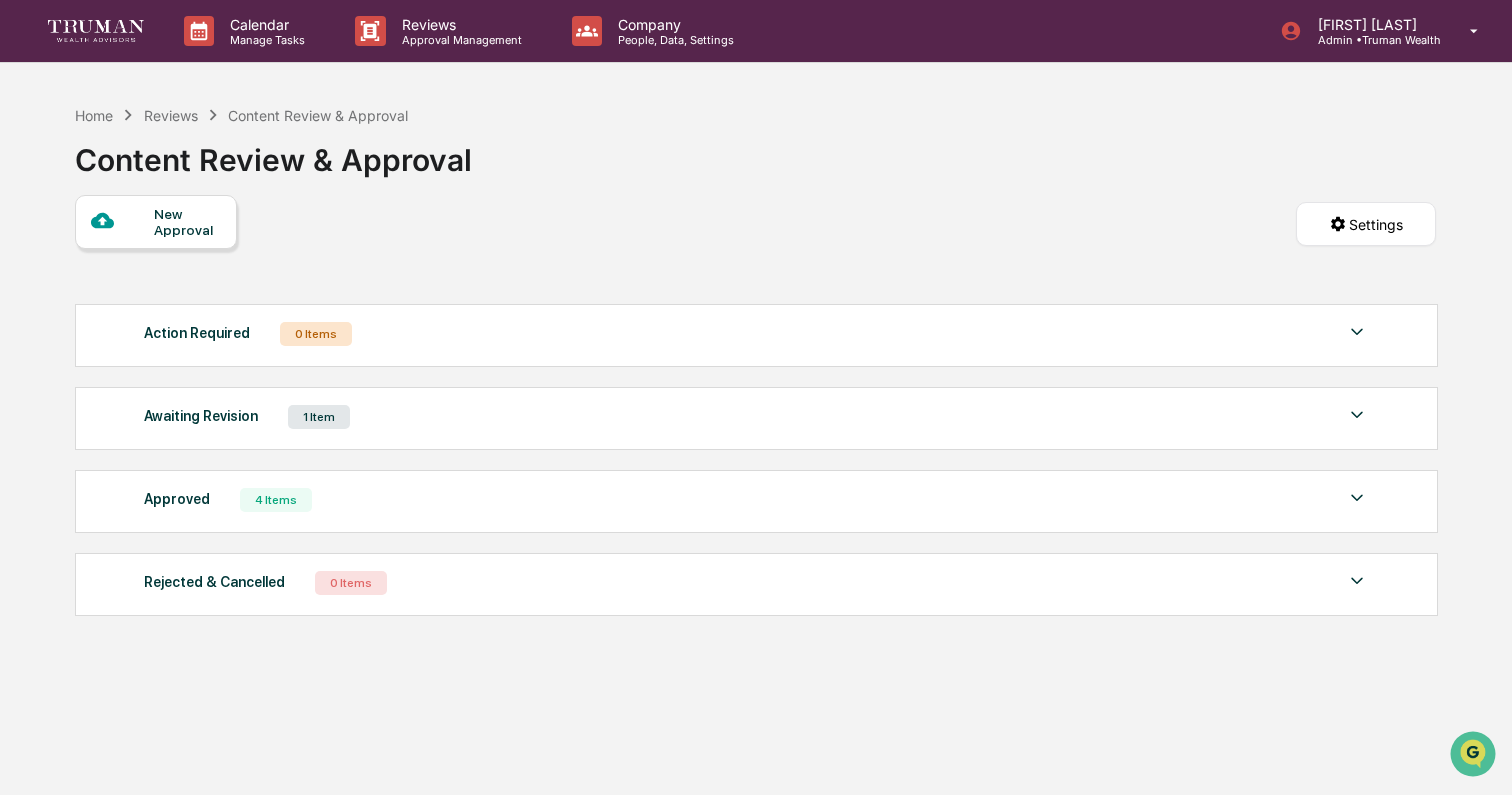 click on "Awaiting Revision 1 Item   File Name Review Id Created Date Requested By Compliance Owner AI Screen Status August 2025 Newsletter.docx d1f397a3-468e-4ed7-ad02-1e1e0504a433 [DATE] [FIRST] [LAST] Integrated Compliance Advisors Complete Review Show 5 Page  1  of  1   |<   <   >   >|" at bounding box center [756, 418] 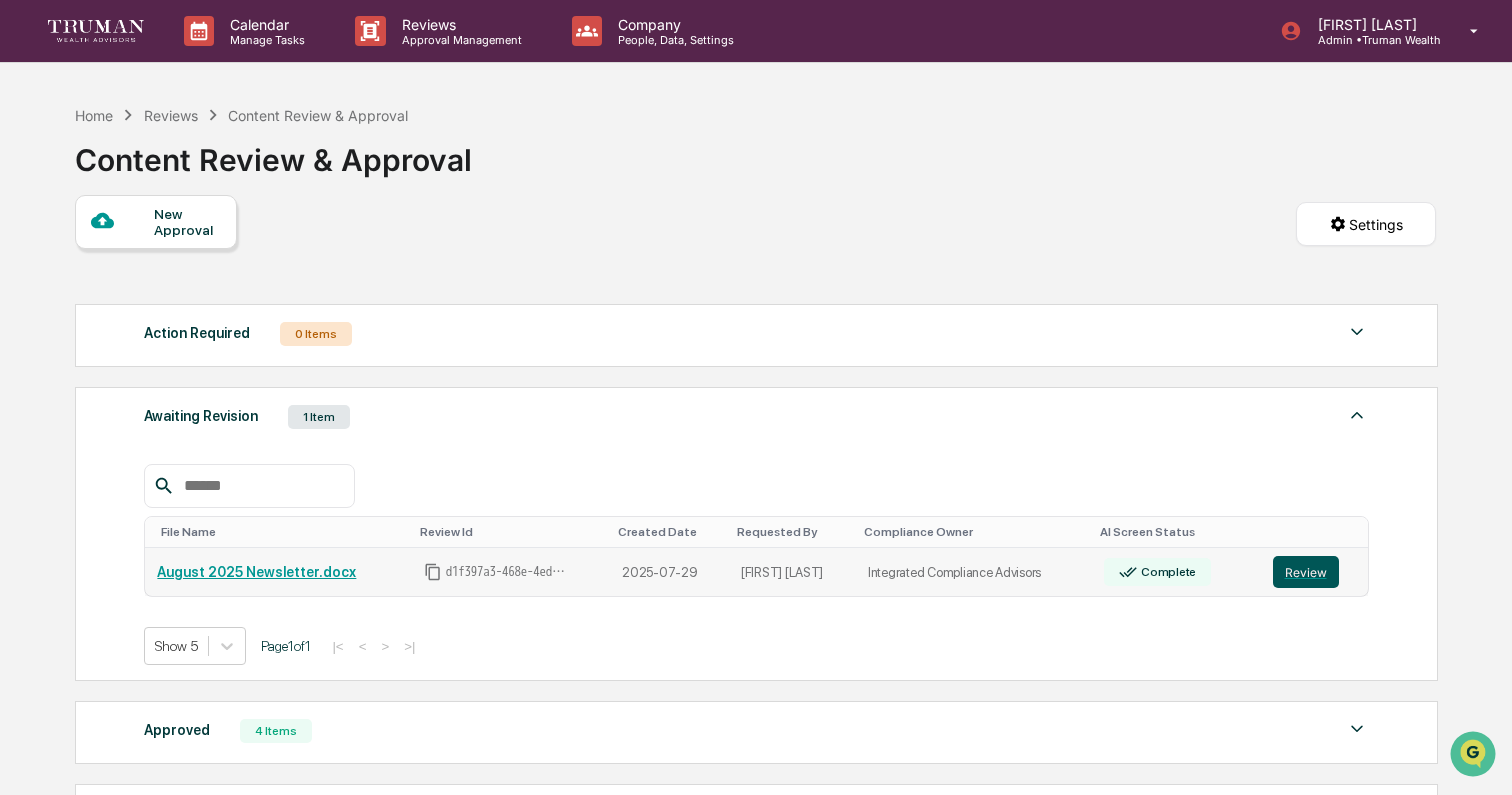 click on "Review" at bounding box center (1306, 572) 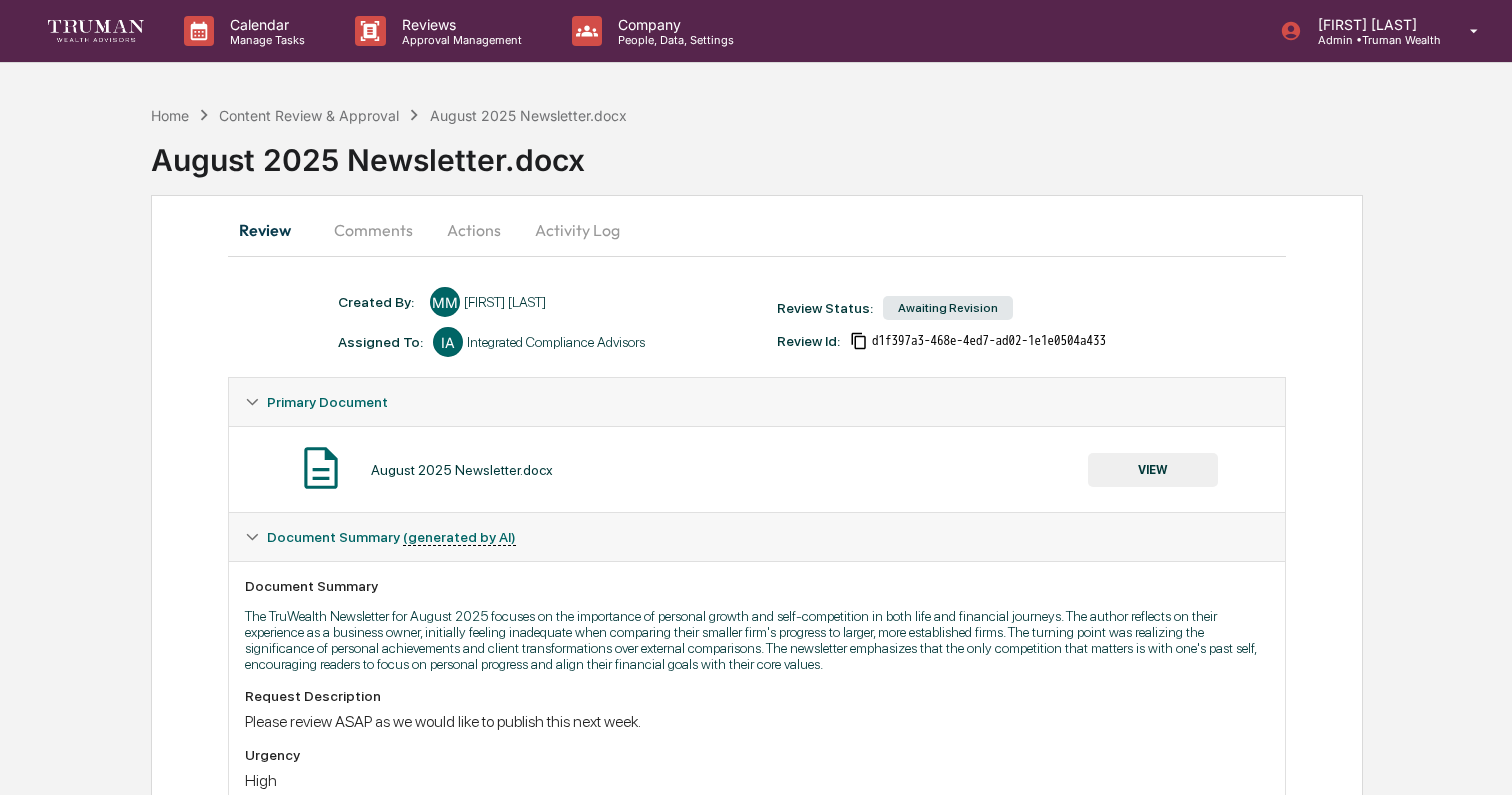 scroll, scrollTop: 0, scrollLeft: 0, axis: both 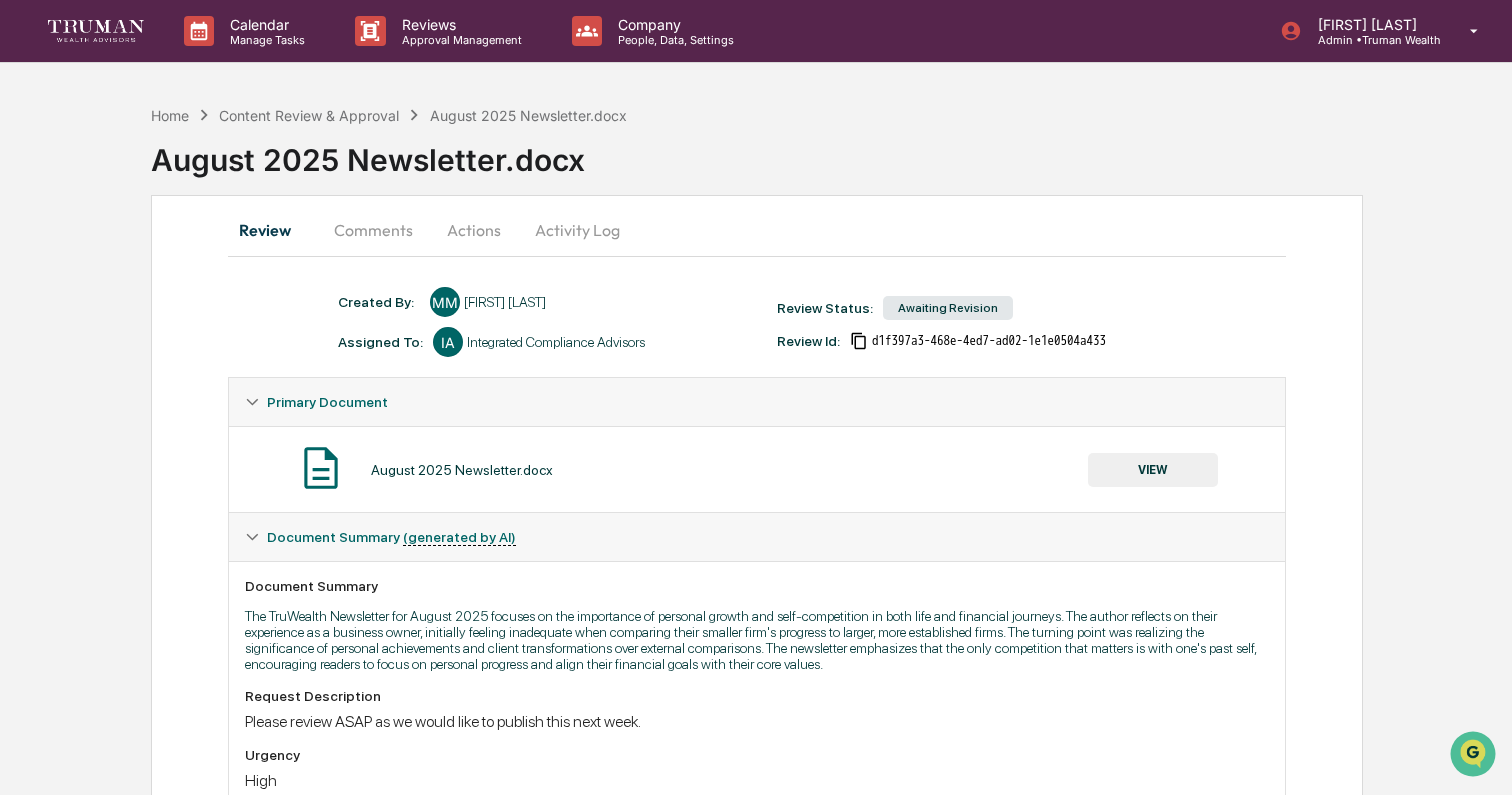 click on "Comments" at bounding box center (373, 230) 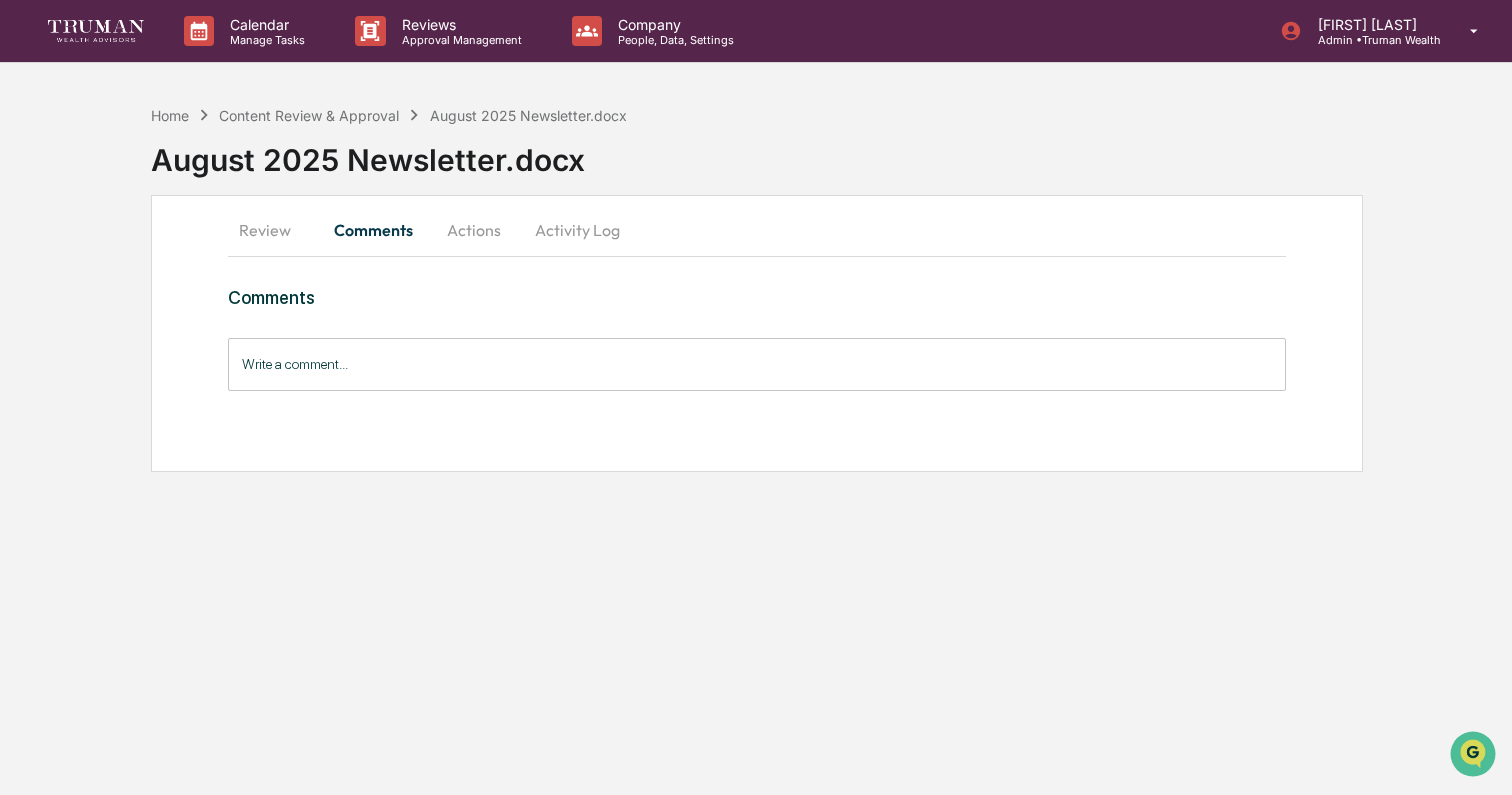 click on "Review" at bounding box center (273, 230) 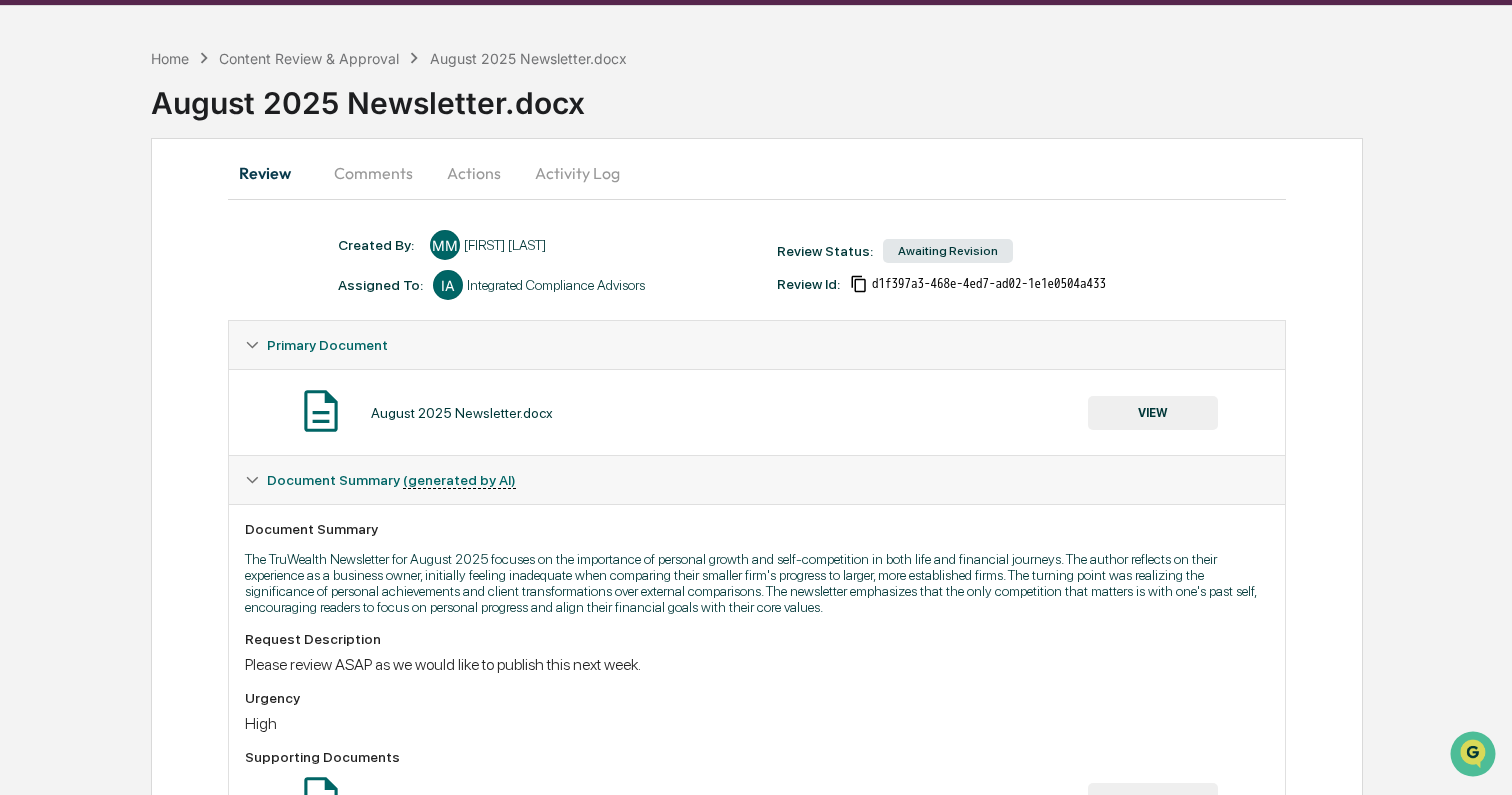 scroll, scrollTop: 0, scrollLeft: 0, axis: both 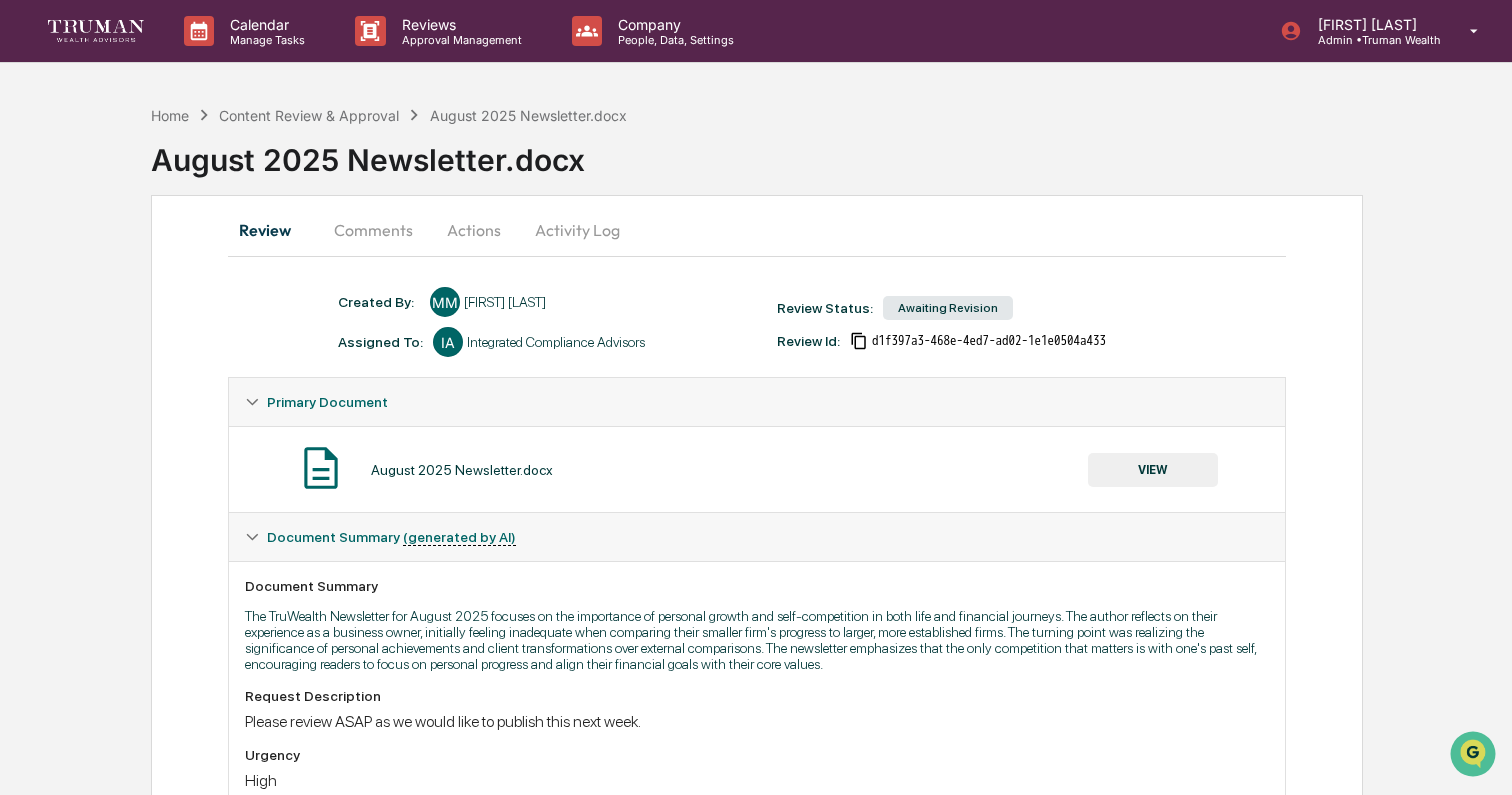 click on "Comments" at bounding box center [373, 230] 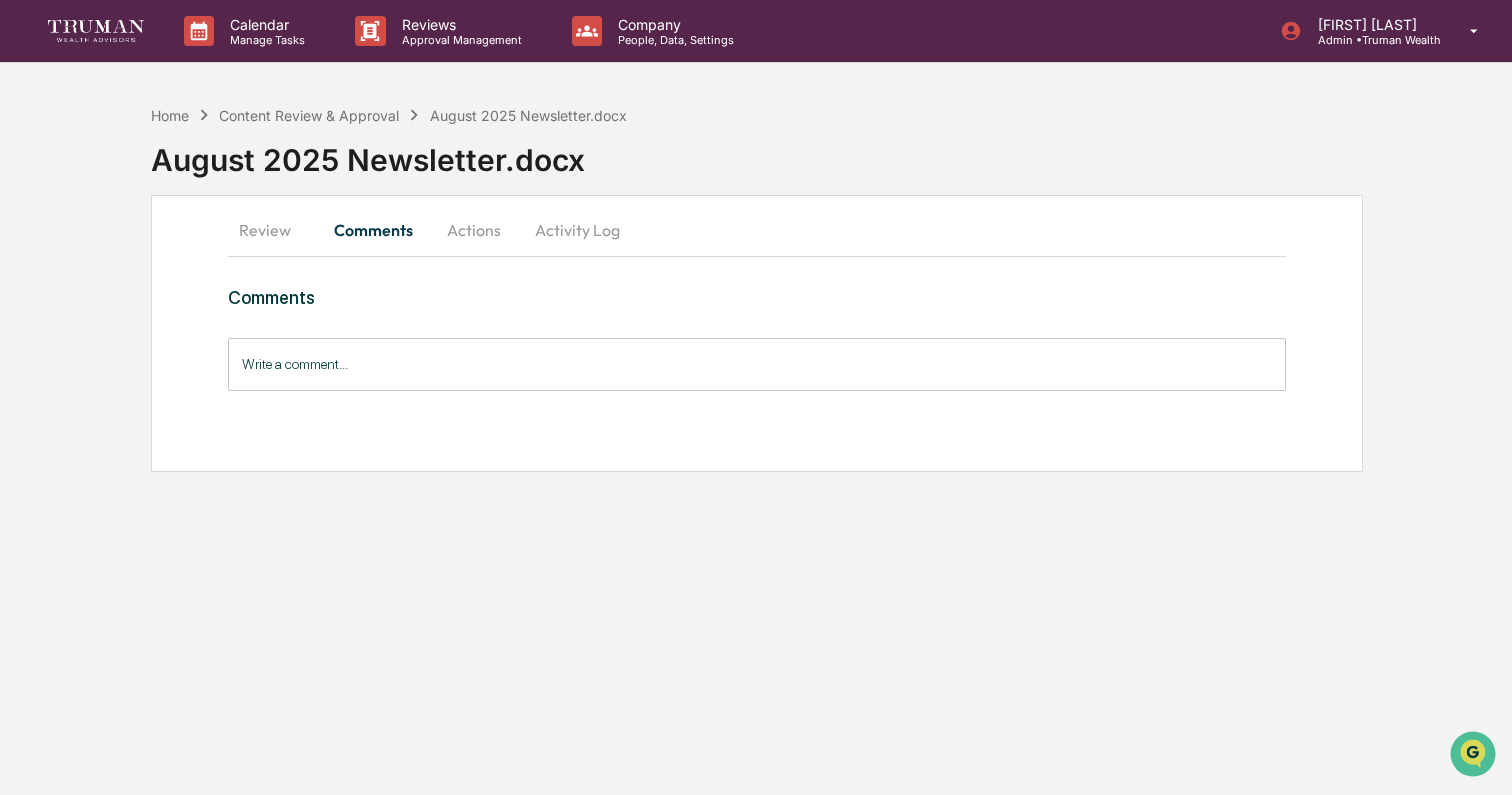 click on "Actions" at bounding box center [474, 230] 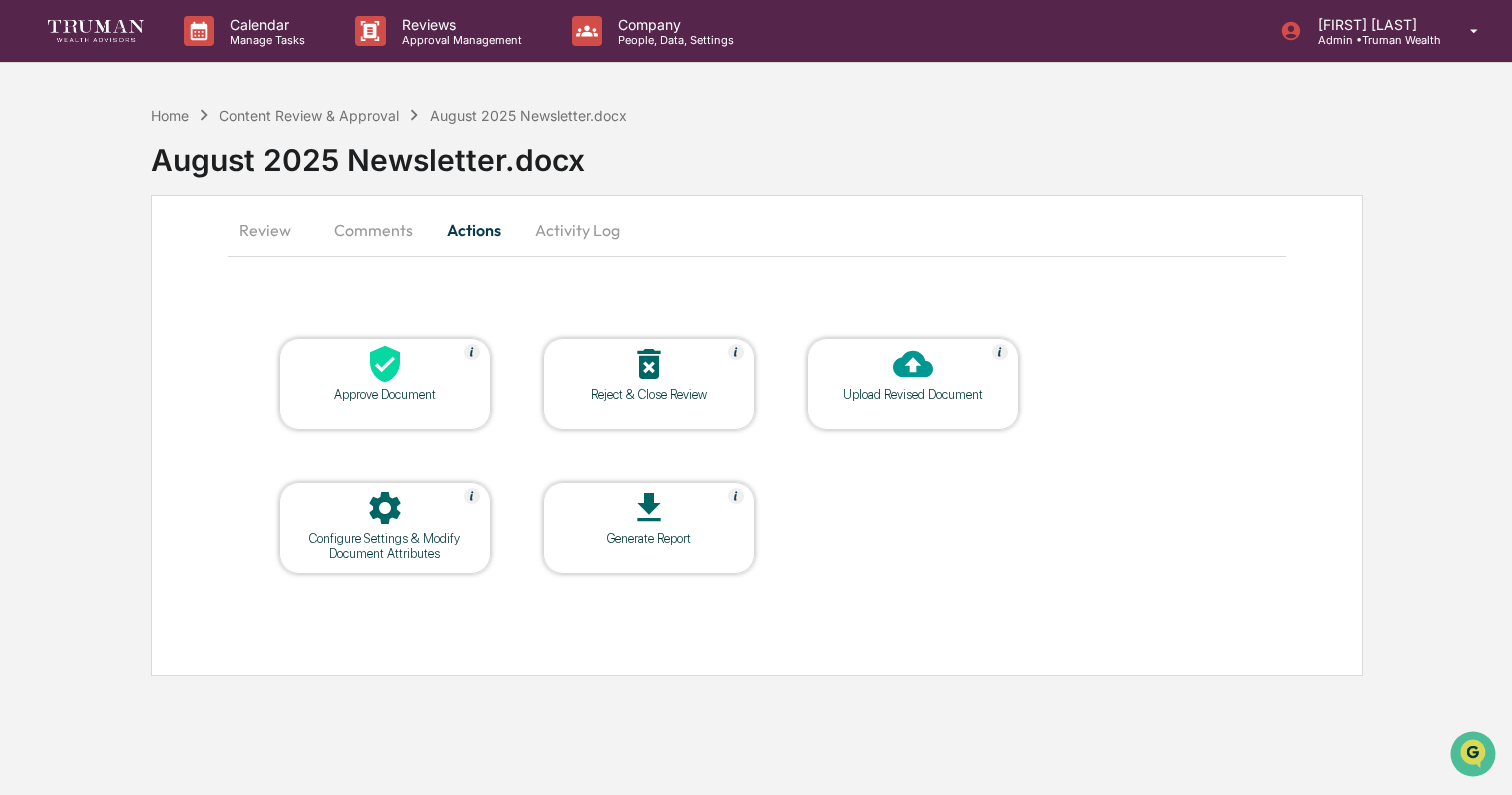 click on "Activity Log" at bounding box center [577, 230] 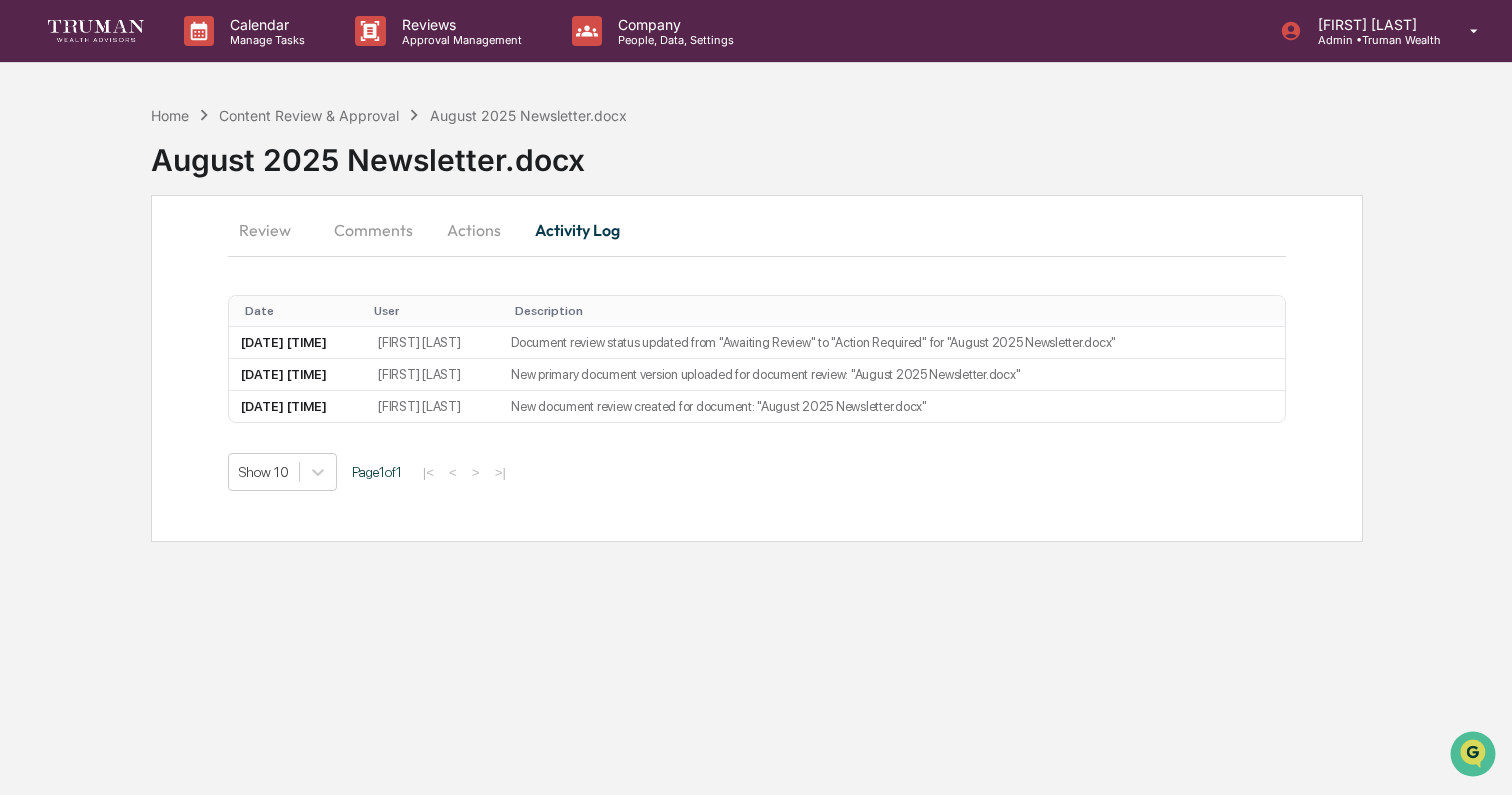 click on "Actions" at bounding box center (474, 230) 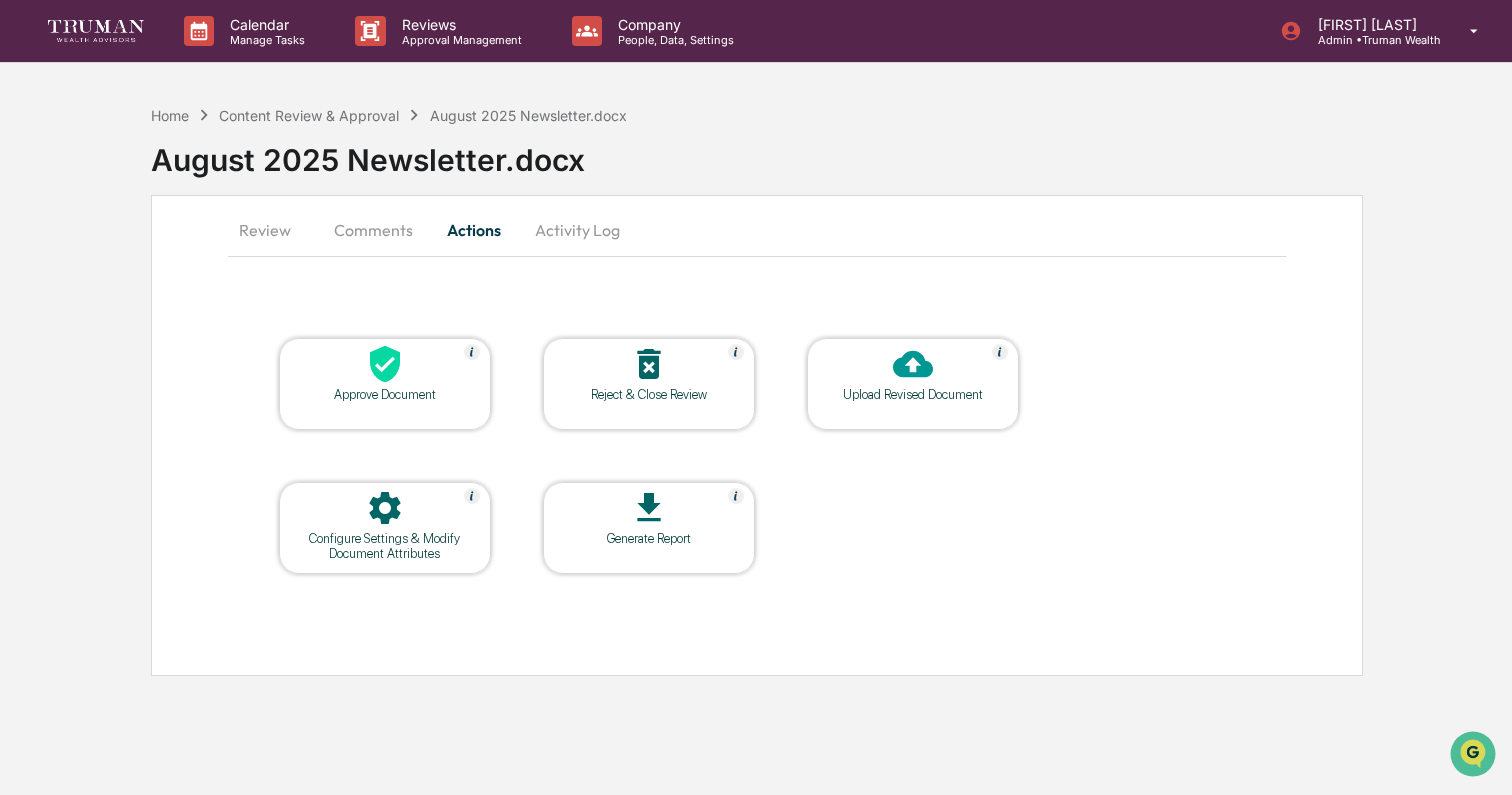 click on "Comments" at bounding box center [373, 230] 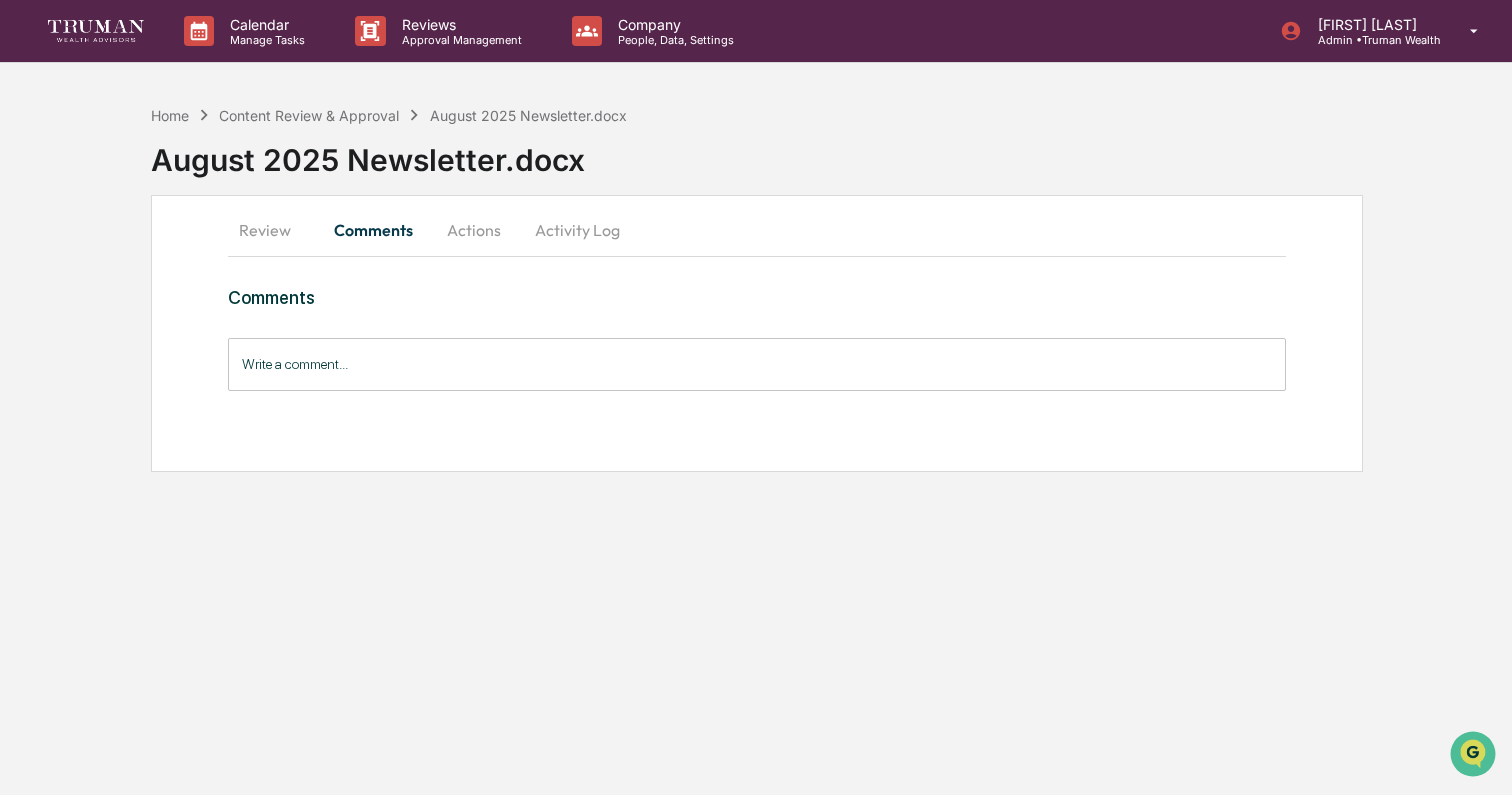 click on "Review" at bounding box center (273, 230) 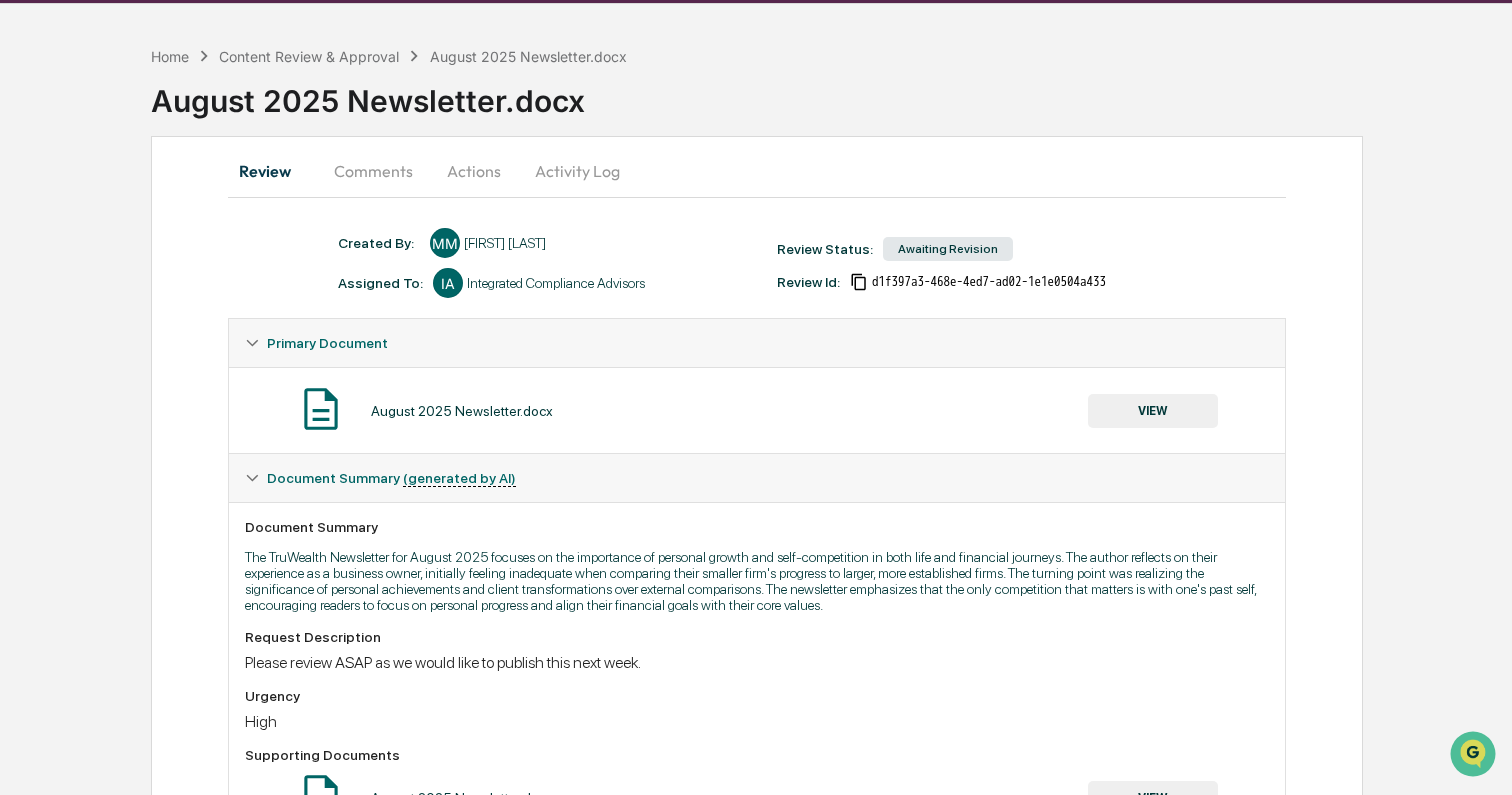 scroll, scrollTop: 58, scrollLeft: 0, axis: vertical 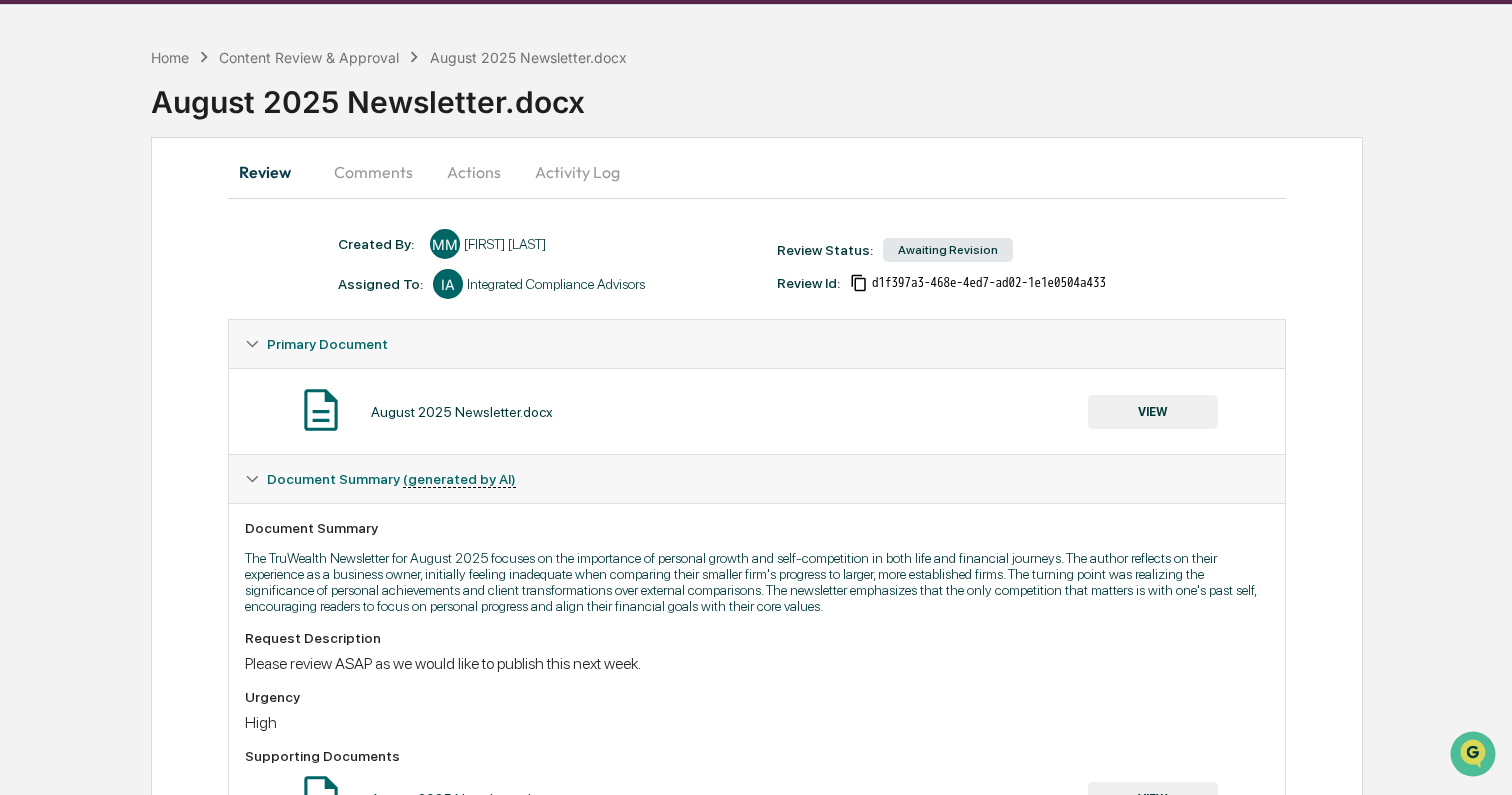 click on "Comments" at bounding box center (373, 172) 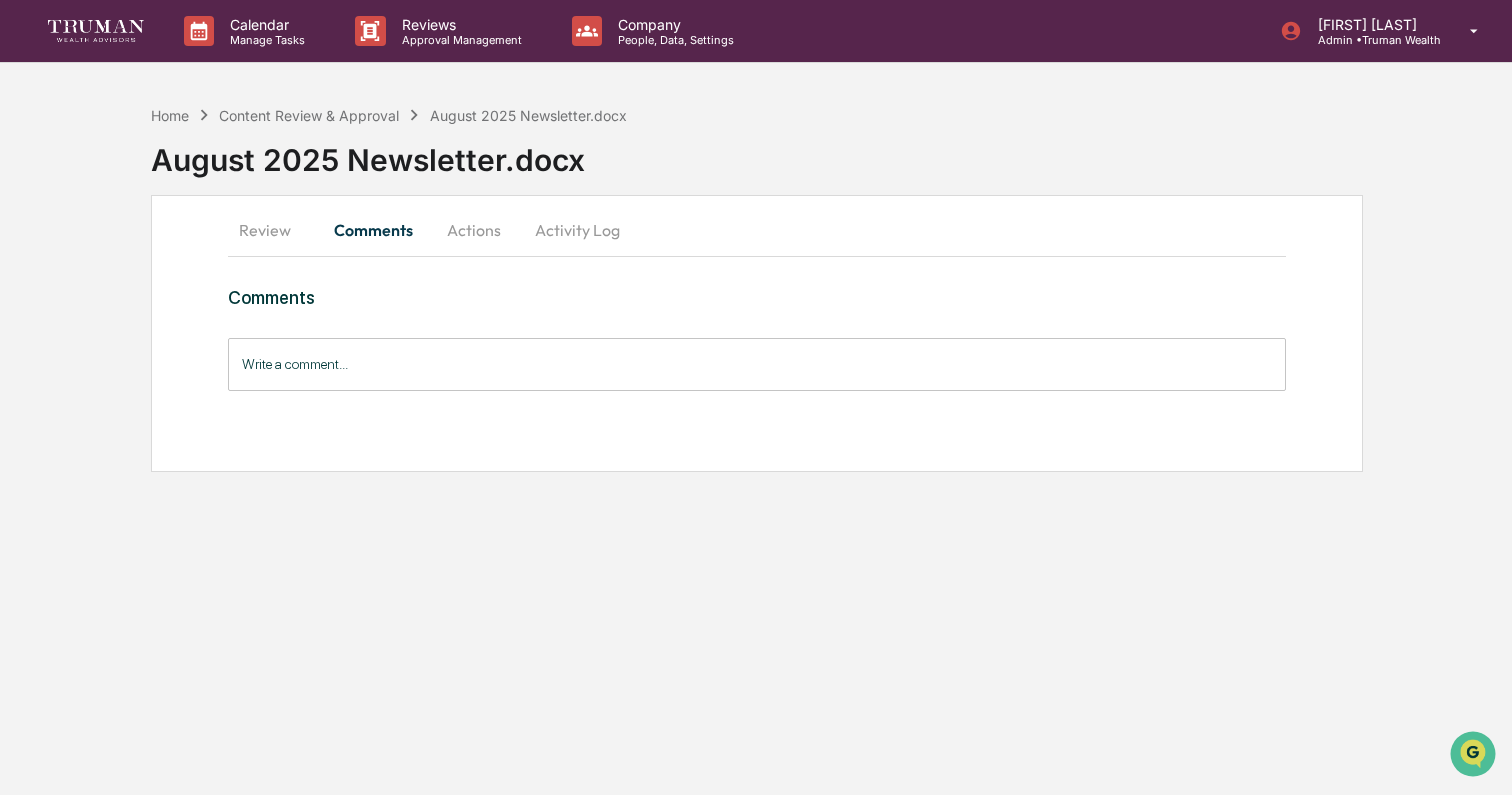 scroll, scrollTop: 0, scrollLeft: 0, axis: both 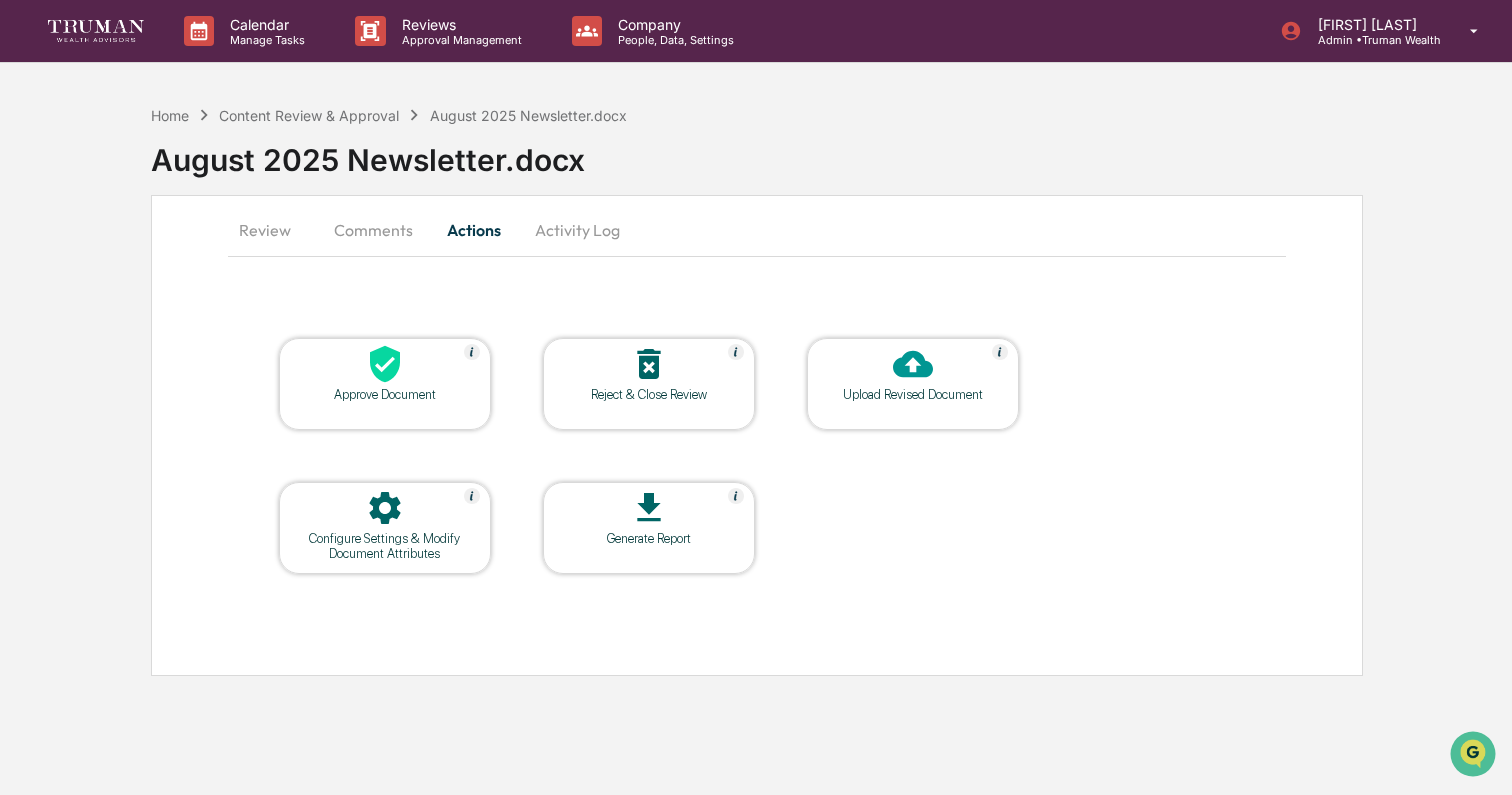 click on "Activity Log" at bounding box center (577, 230) 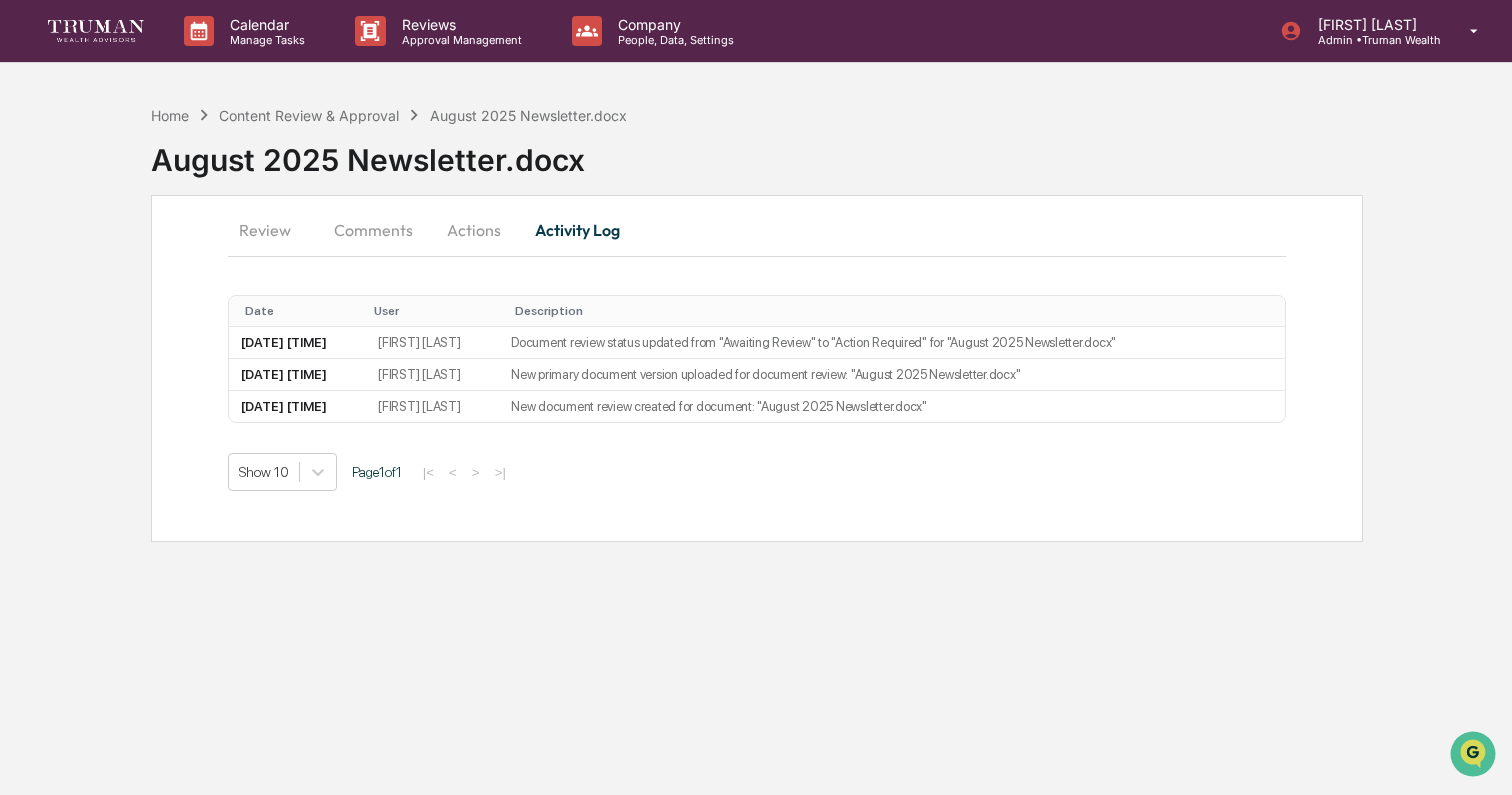 click on "Review" at bounding box center [273, 230] 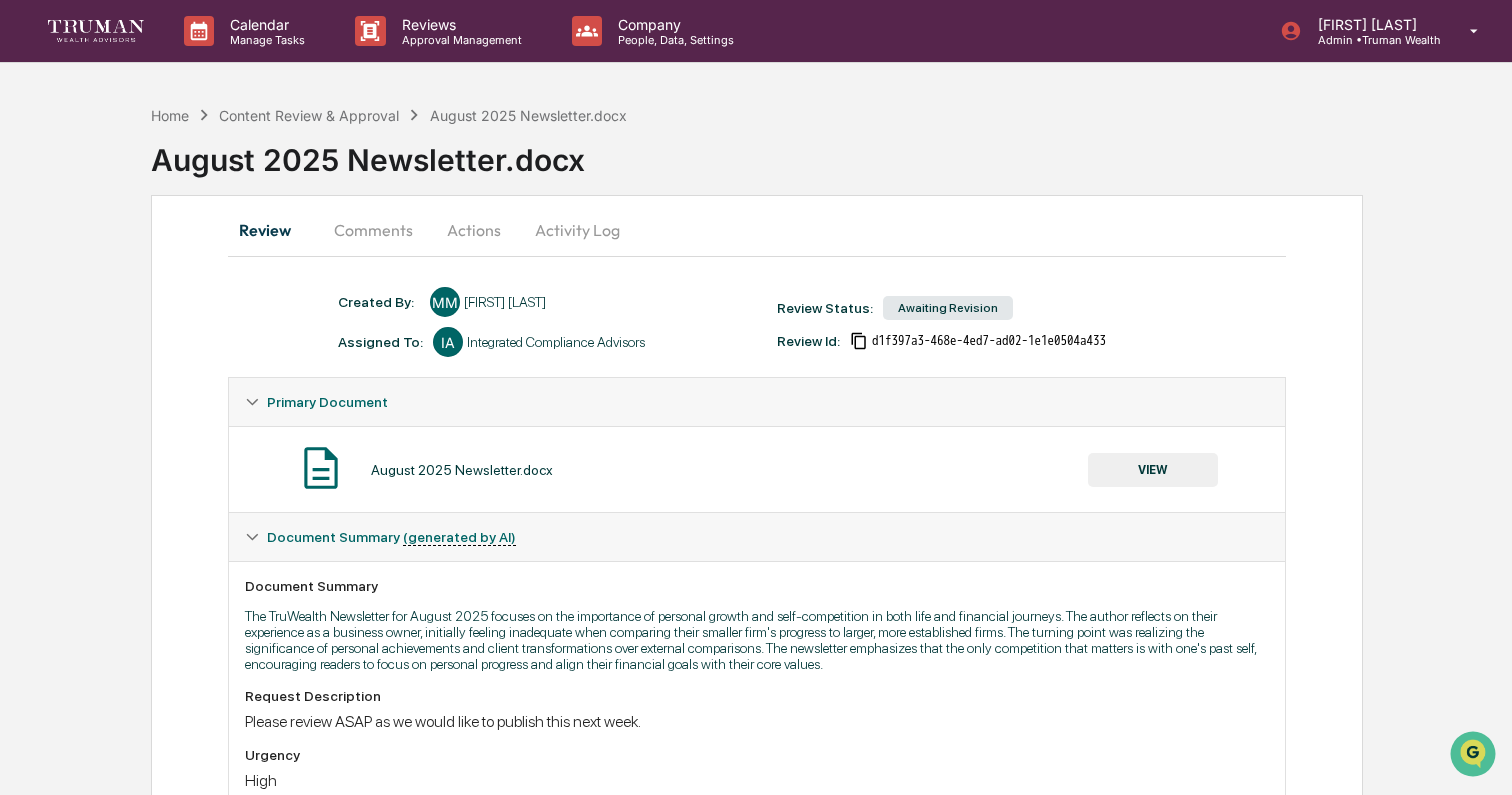 click on "Actions" at bounding box center [474, 230] 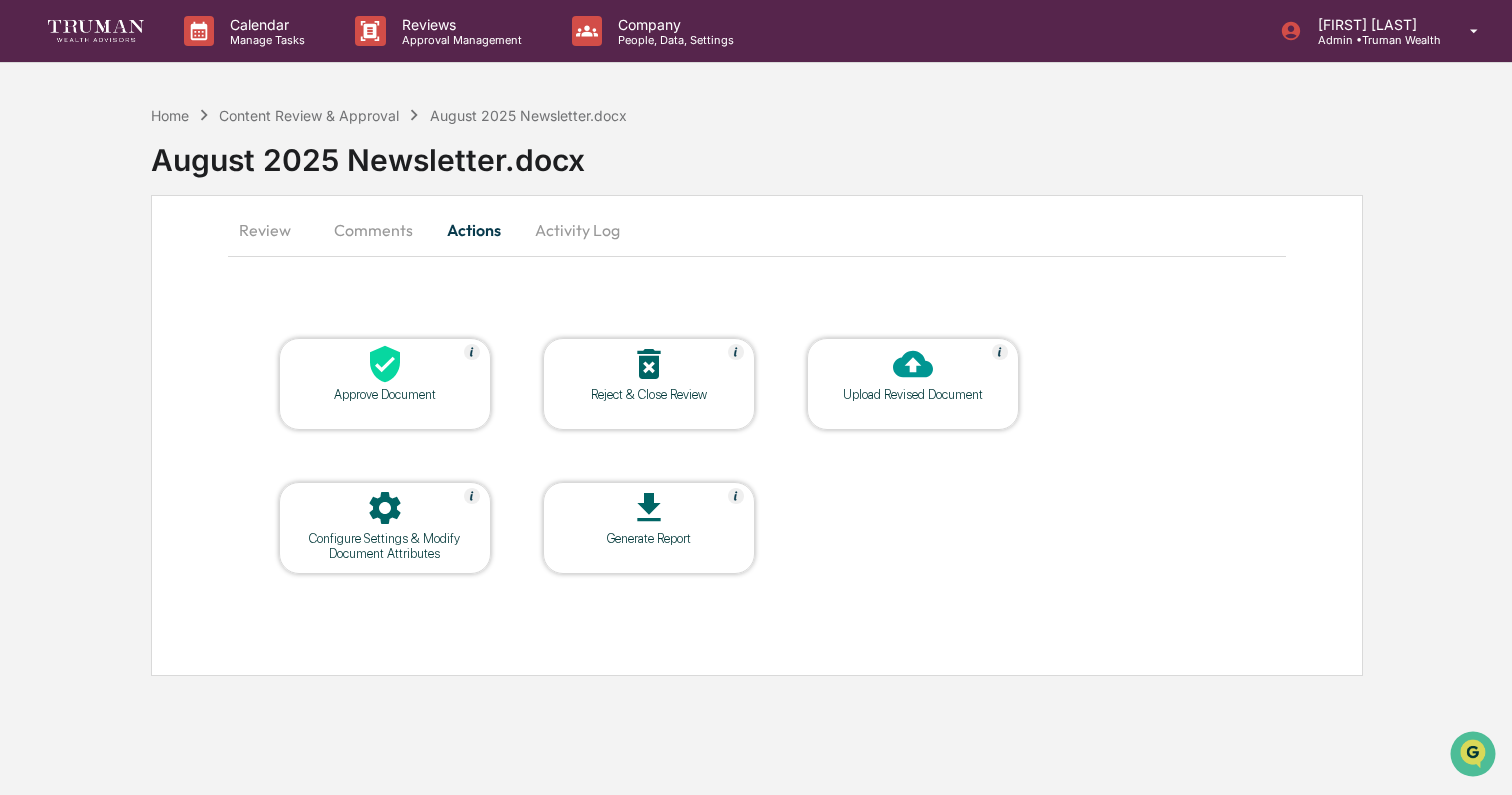 click on "Review" at bounding box center [273, 230] 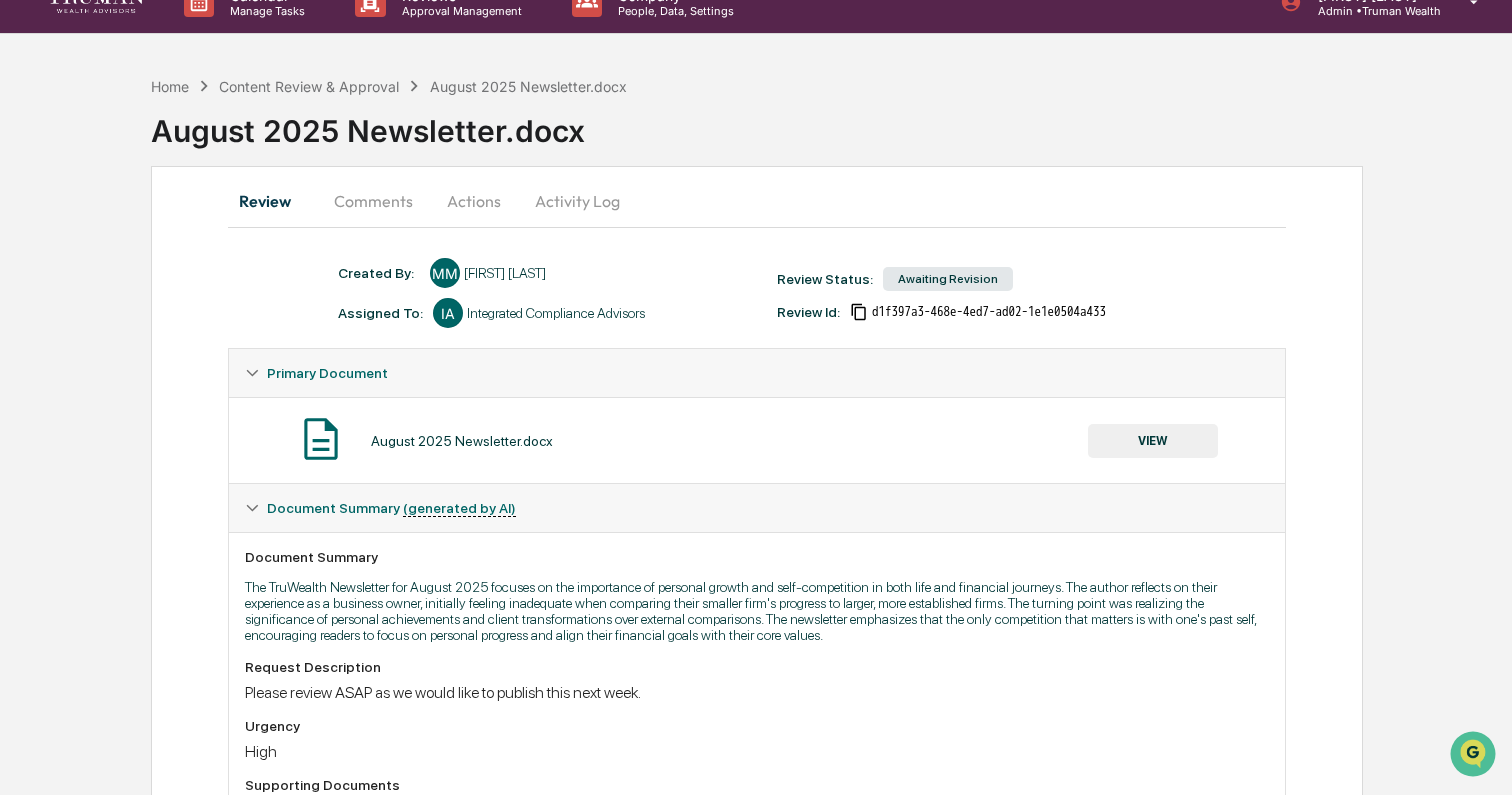 scroll, scrollTop: 0, scrollLeft: 0, axis: both 